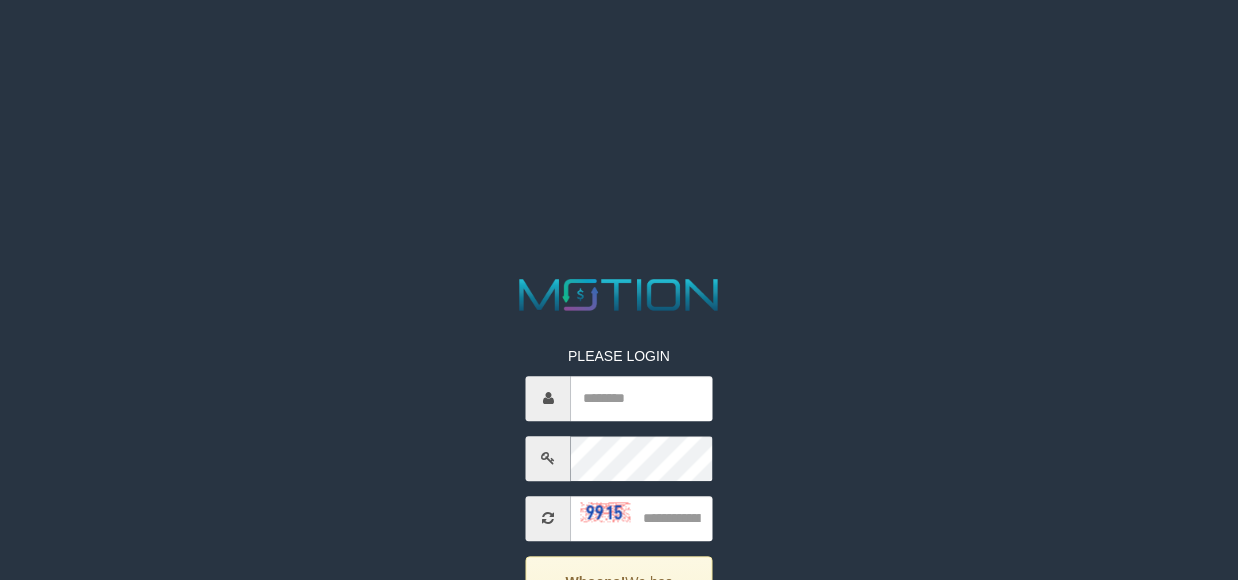 scroll, scrollTop: 0, scrollLeft: 0, axis: both 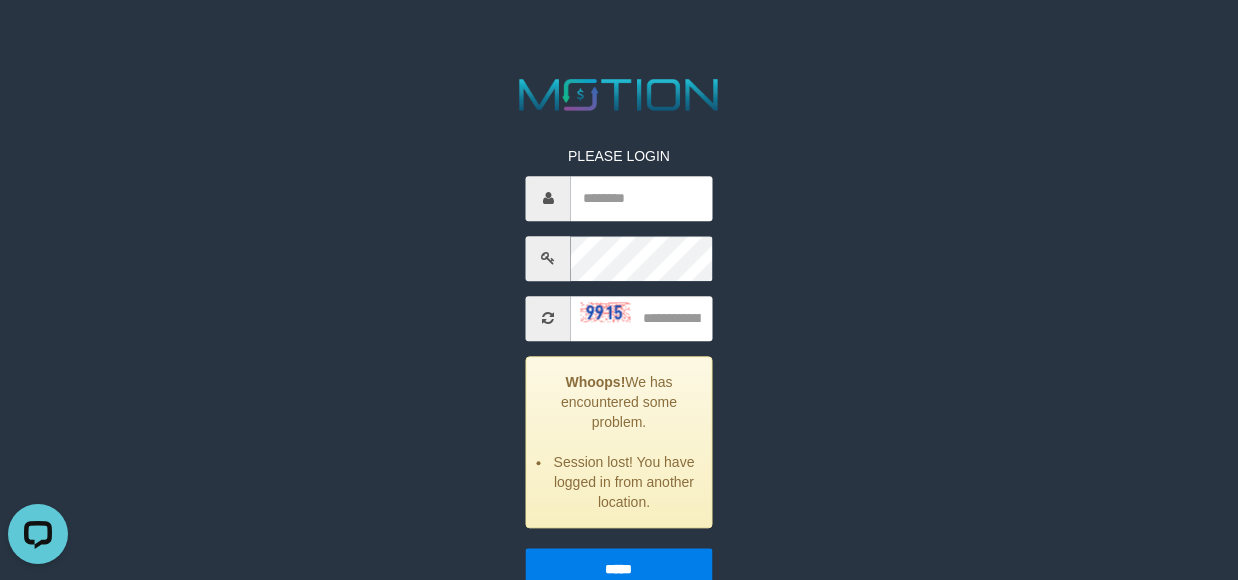 click on "PLEASE LOGIN
Whoops!  We has encountered some problem.
Session lost! You have logged in from another location.
*****
code © 2012-2018 dwg" at bounding box center (619, -175) 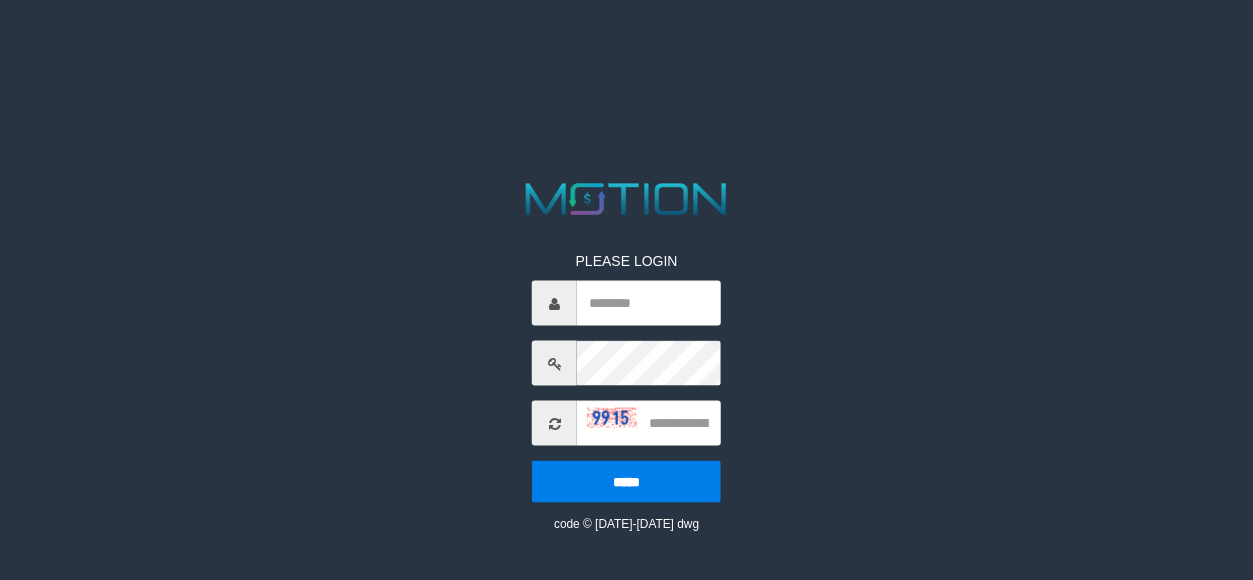 scroll, scrollTop: 0, scrollLeft: 0, axis: both 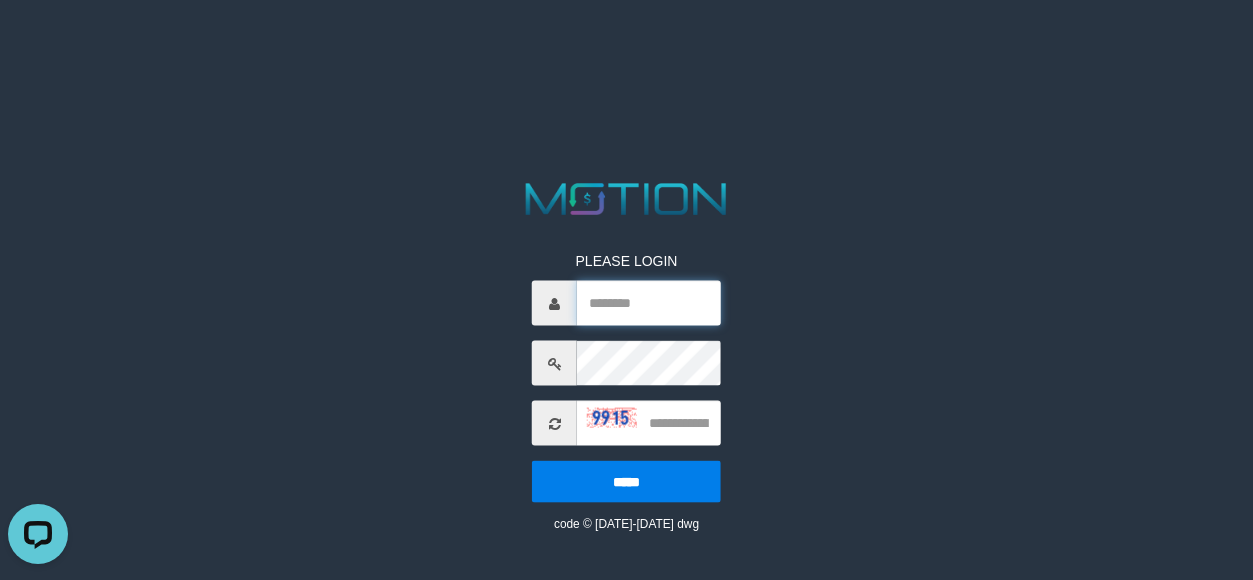 click at bounding box center [649, 303] 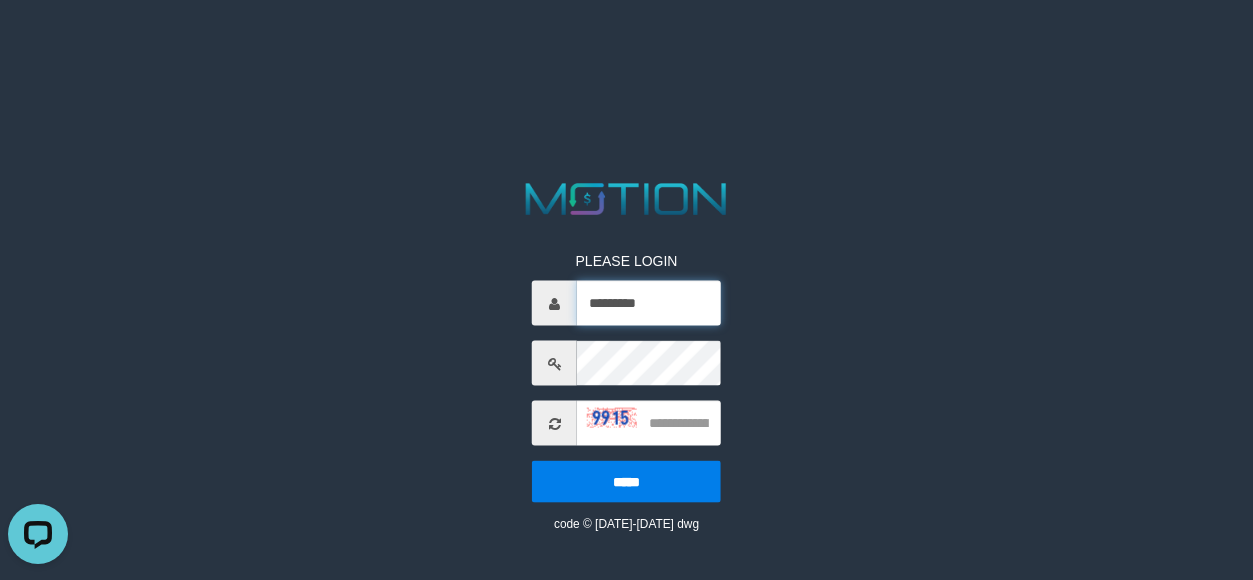 type on "*********" 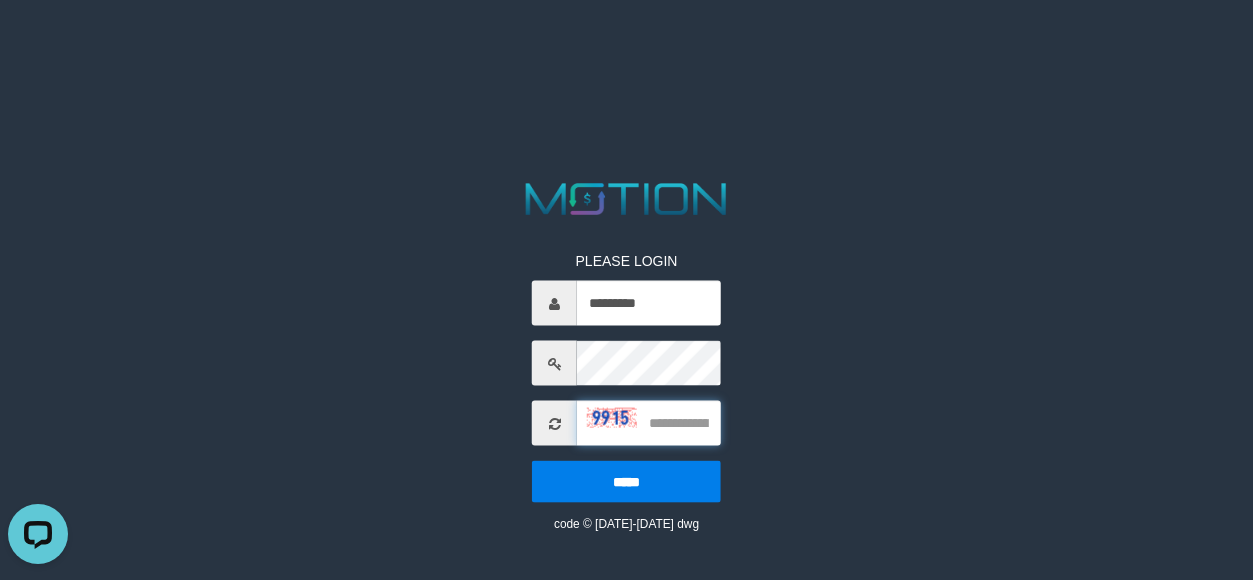 click at bounding box center (649, 423) 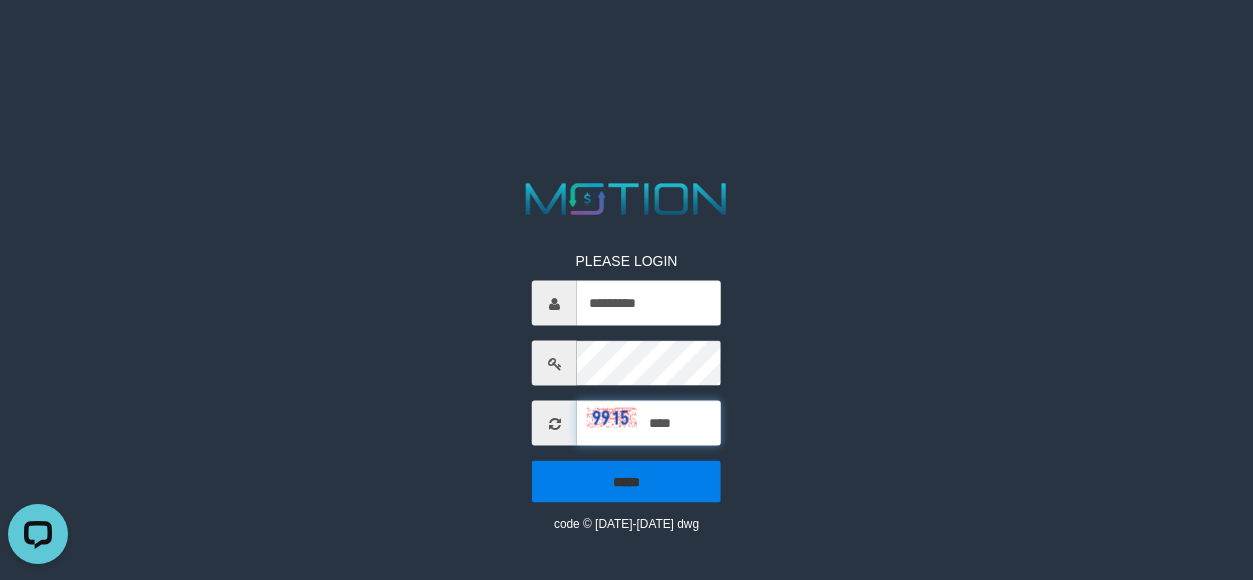 type on "****" 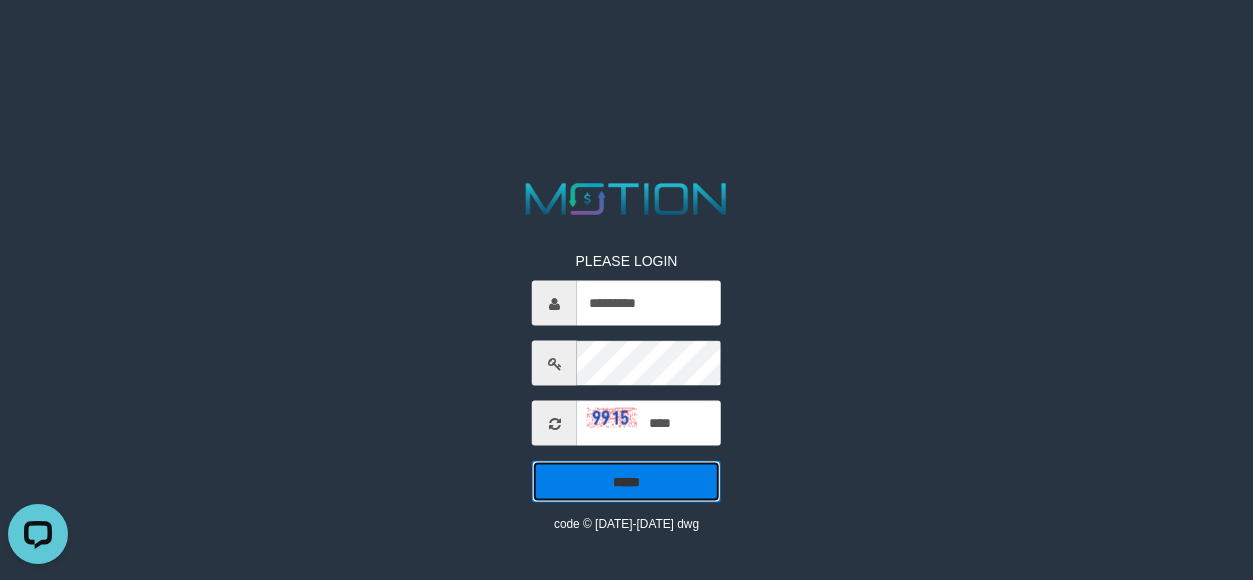 click on "*****" at bounding box center [626, 482] 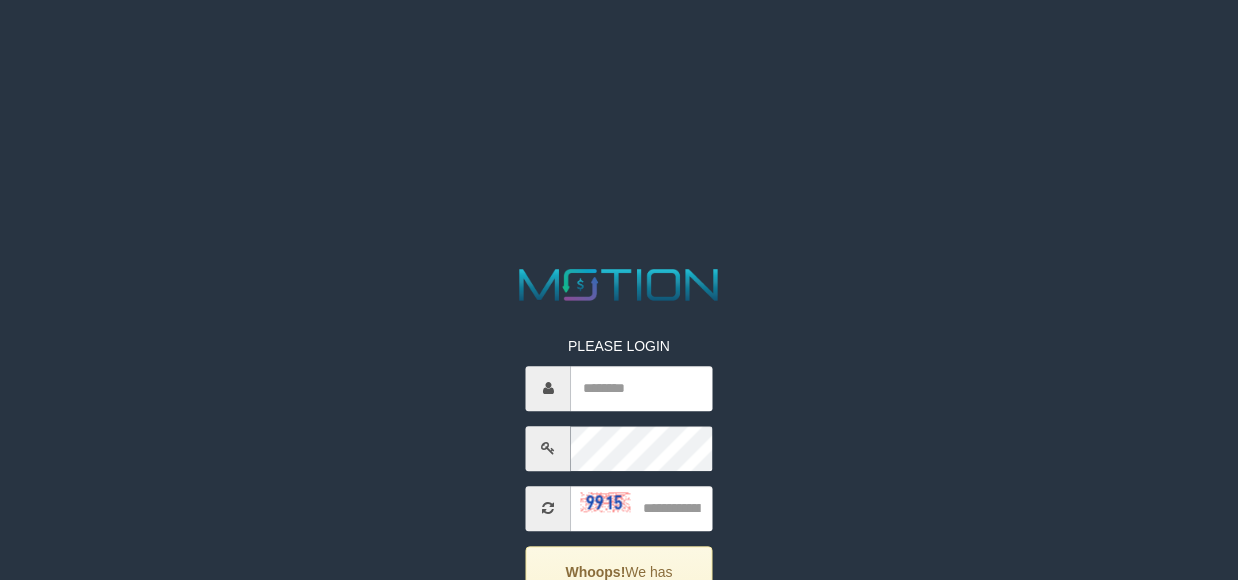 scroll, scrollTop: 0, scrollLeft: 0, axis: both 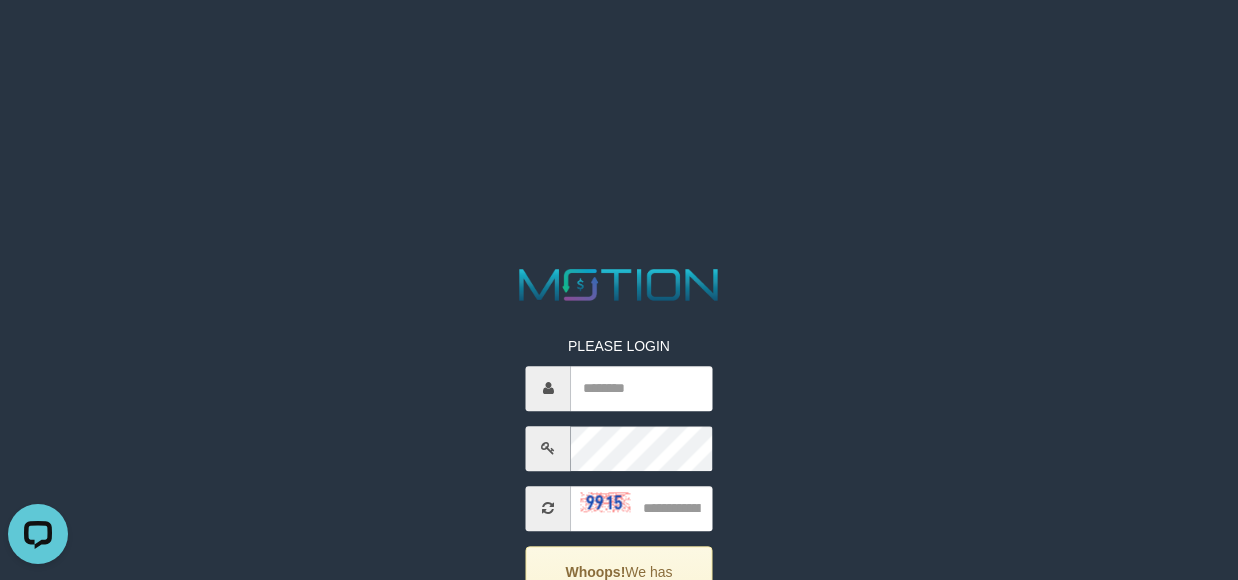 drag, startPoint x: 992, startPoint y: 406, endPoint x: 893, endPoint y: 385, distance: 101.20277 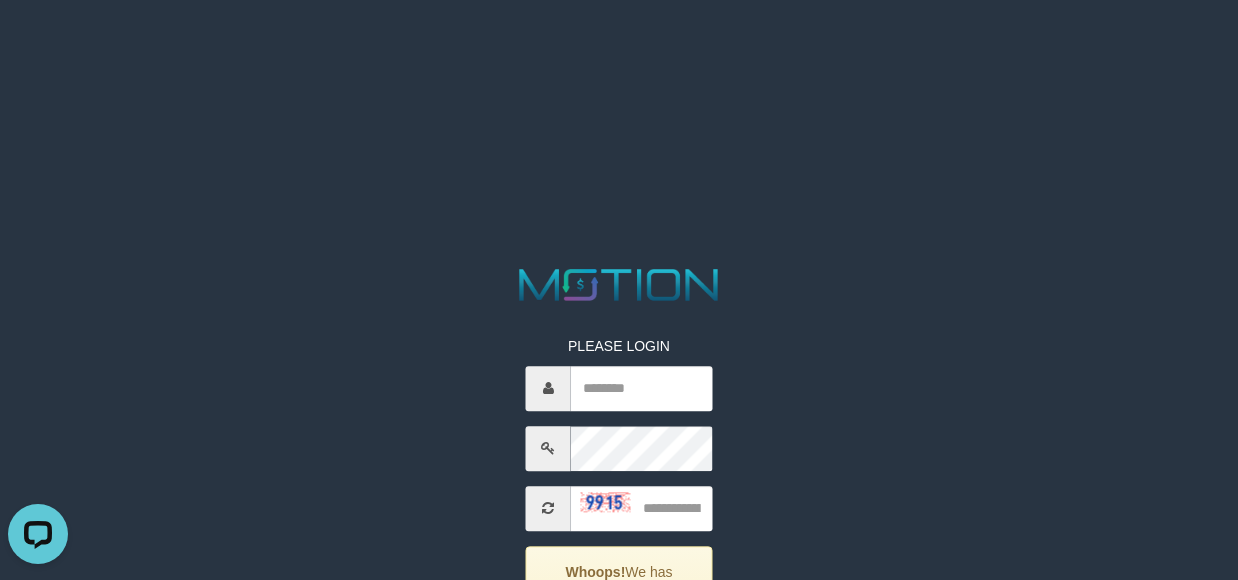 click on "PLEASE LOGIN
Whoops!  We has encountered some problem.
These credentials do not match our records.
*****
code © [DATE]-[DATE] dwg" at bounding box center [619, 25] 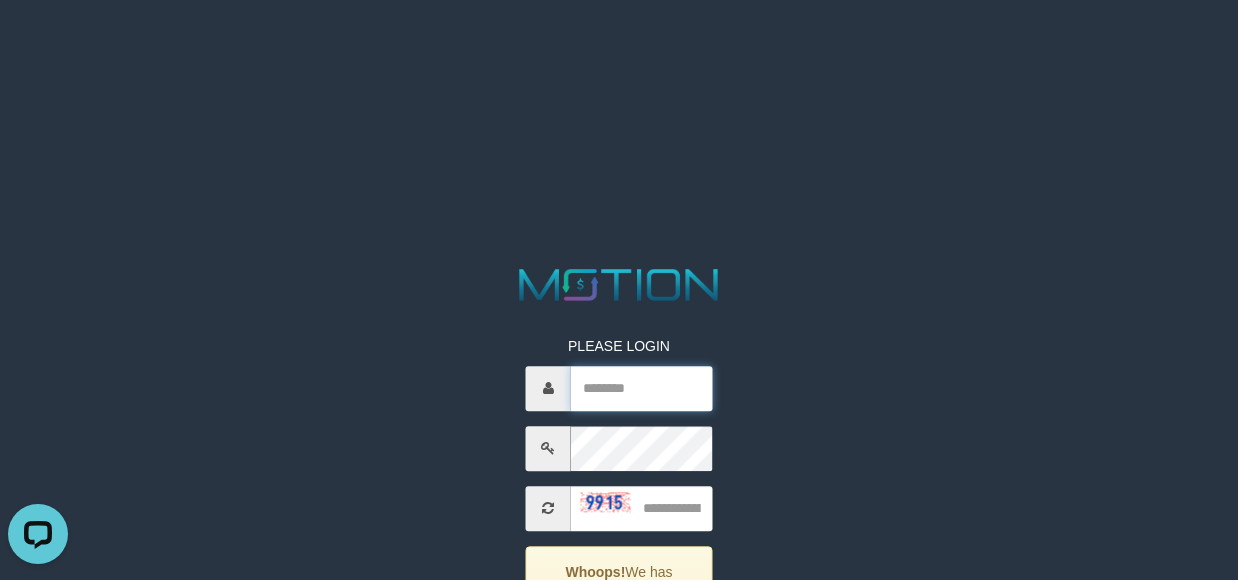 click at bounding box center [641, 388] 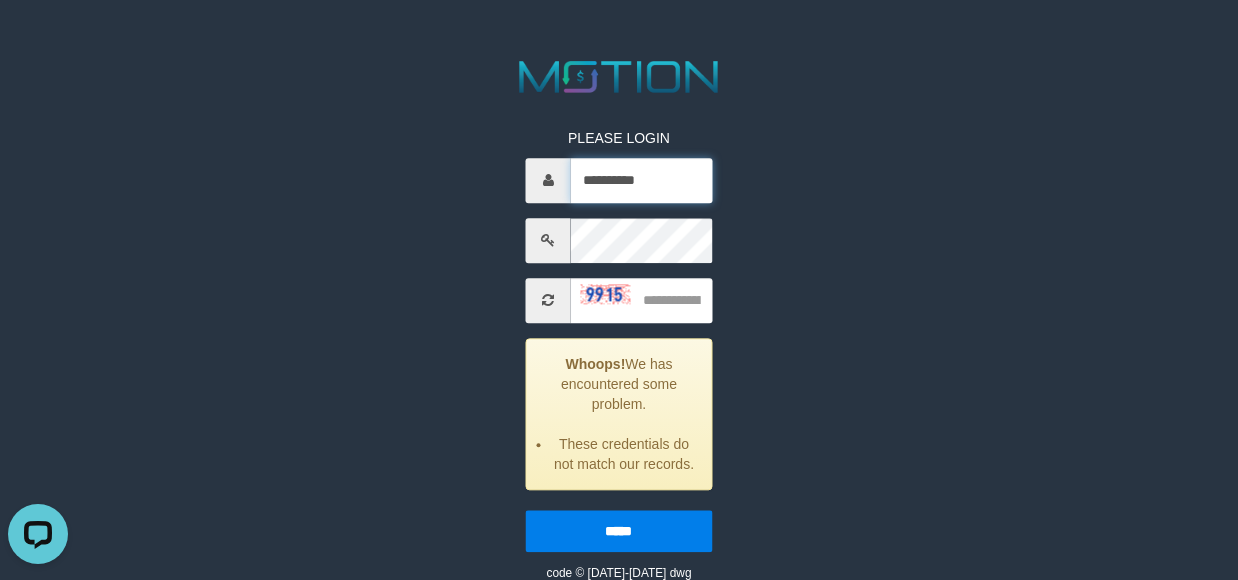 scroll, scrollTop: 210, scrollLeft: 0, axis: vertical 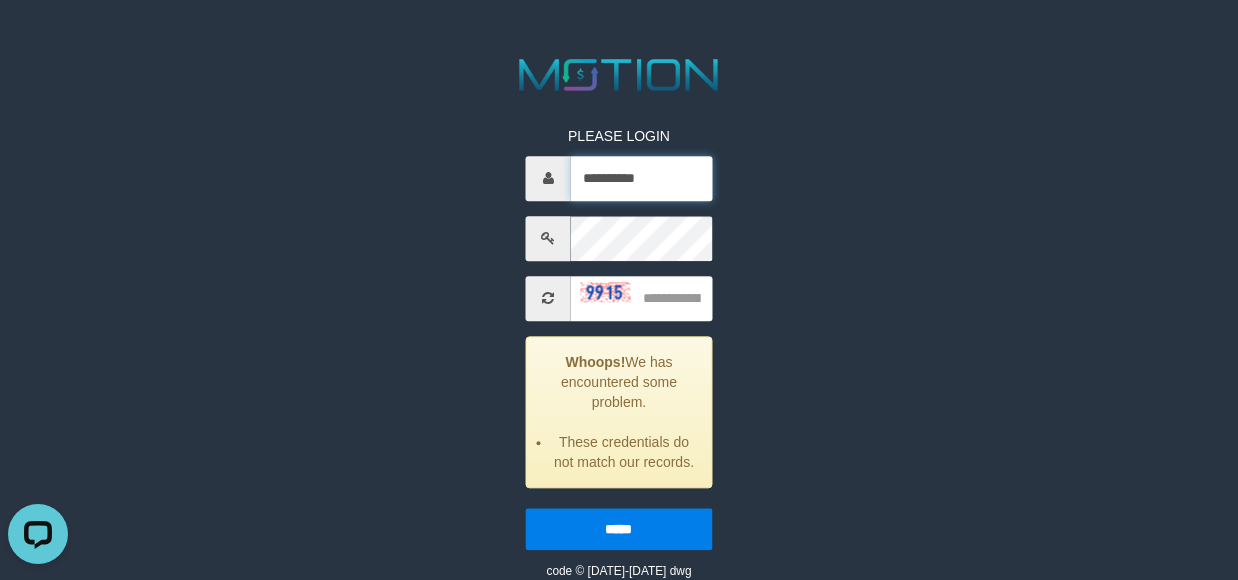 type on "*********" 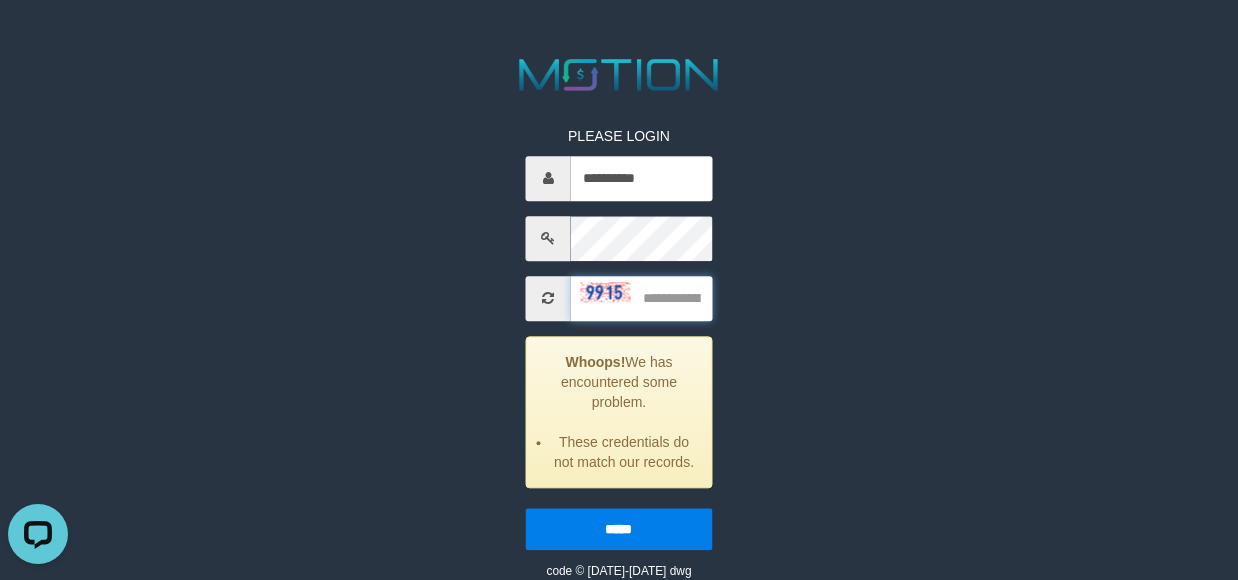 click at bounding box center (641, 298) 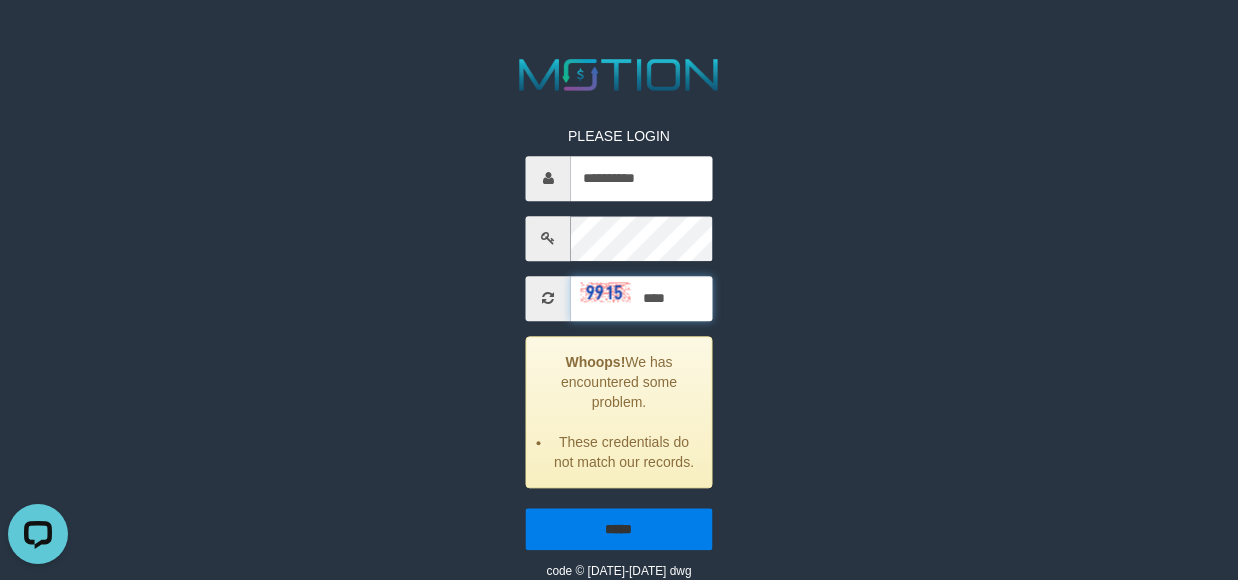 type on "****" 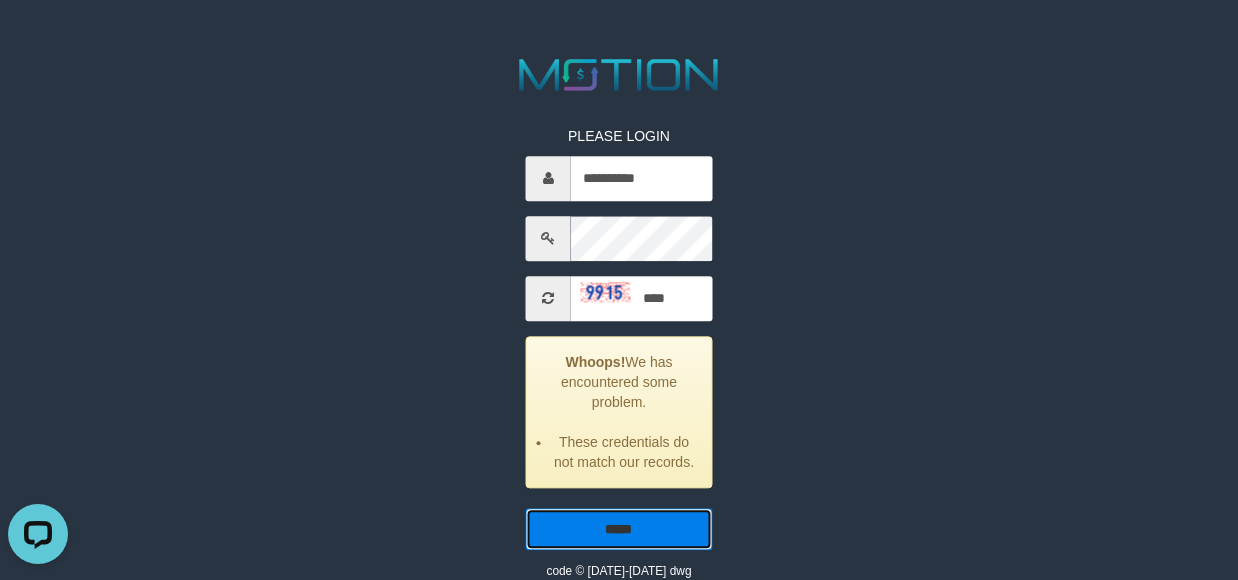 click on "*****" at bounding box center (619, 529) 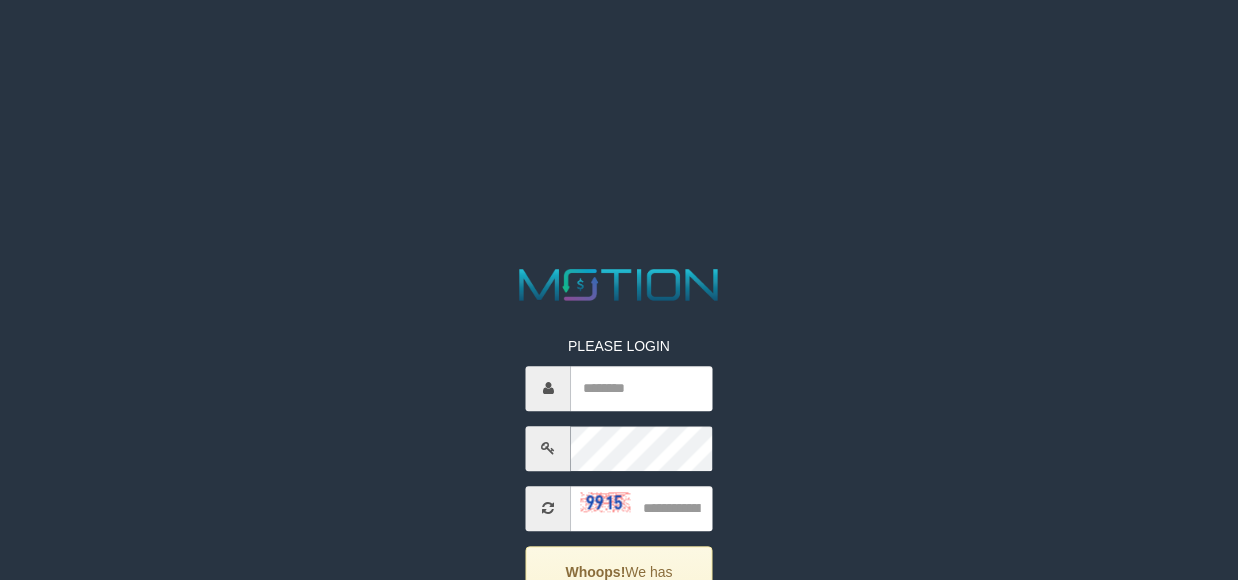 scroll, scrollTop: 0, scrollLeft: 0, axis: both 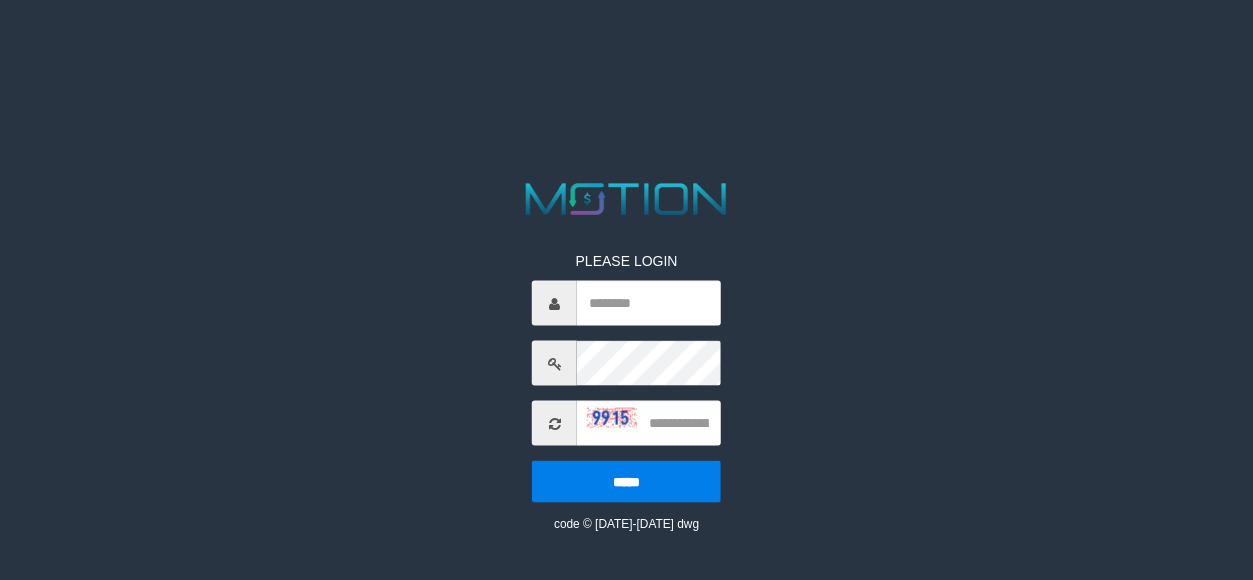 click on "PLEASE LOGIN
*****
code © 2012-2018 dwg" at bounding box center (626, 377) 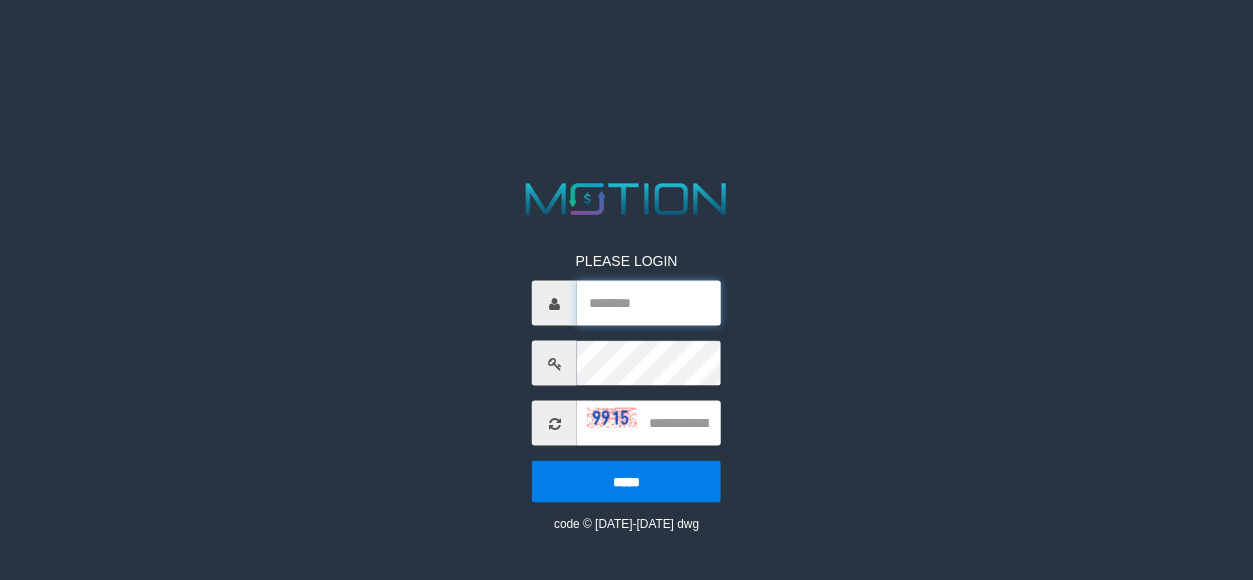 click at bounding box center [649, 303] 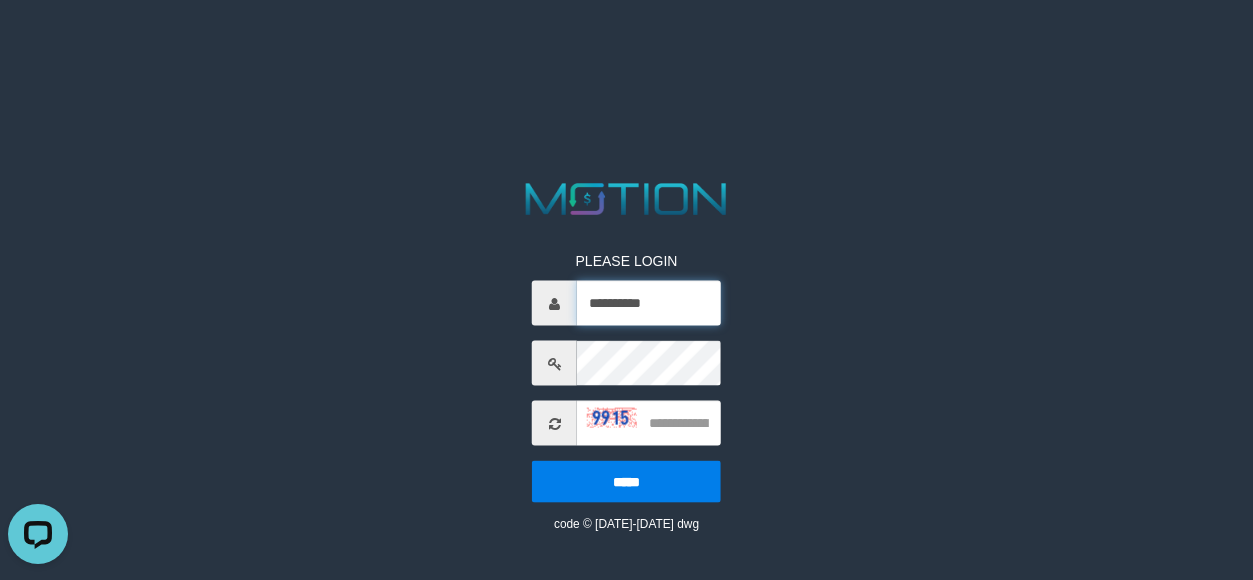 scroll, scrollTop: 0, scrollLeft: 0, axis: both 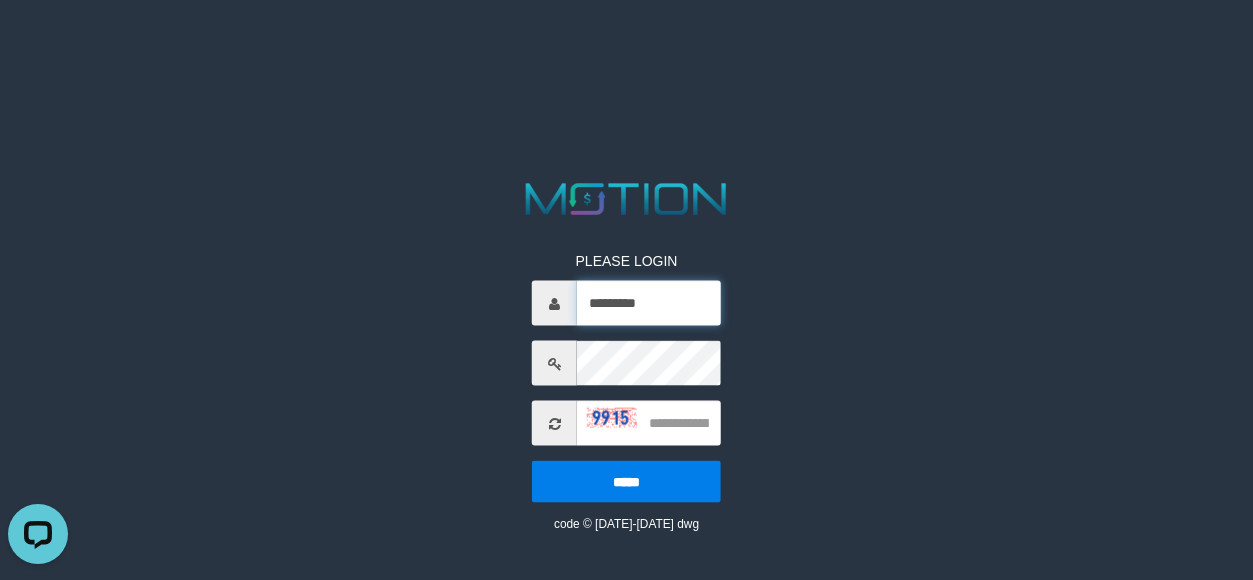 type on "*********" 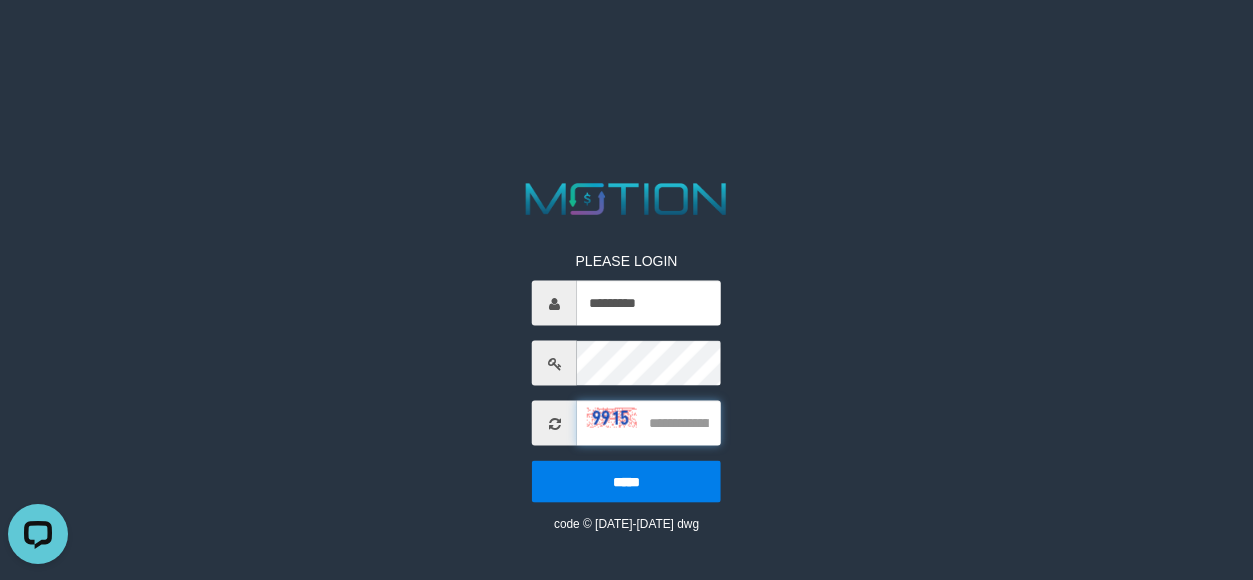 click at bounding box center [649, 423] 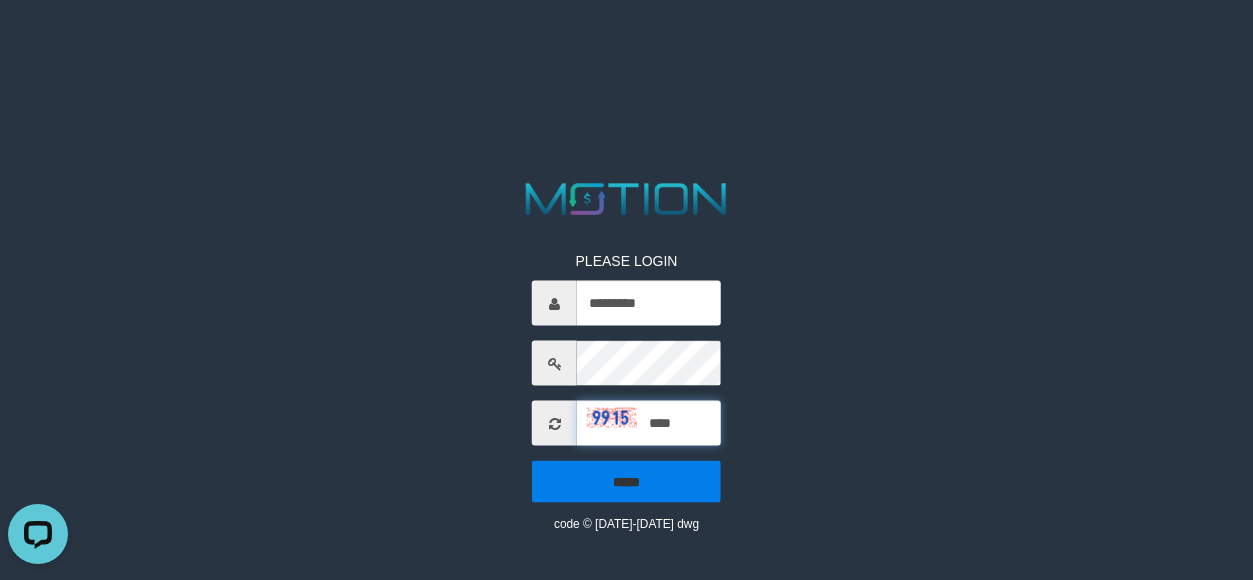 type on "****" 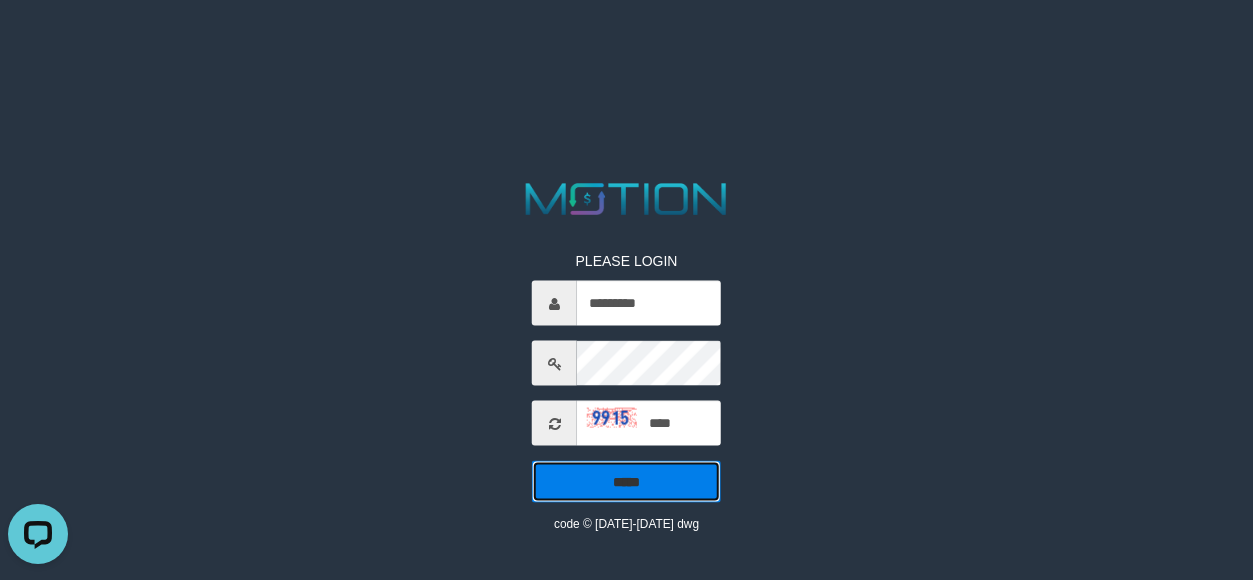 click on "*****" at bounding box center (626, 482) 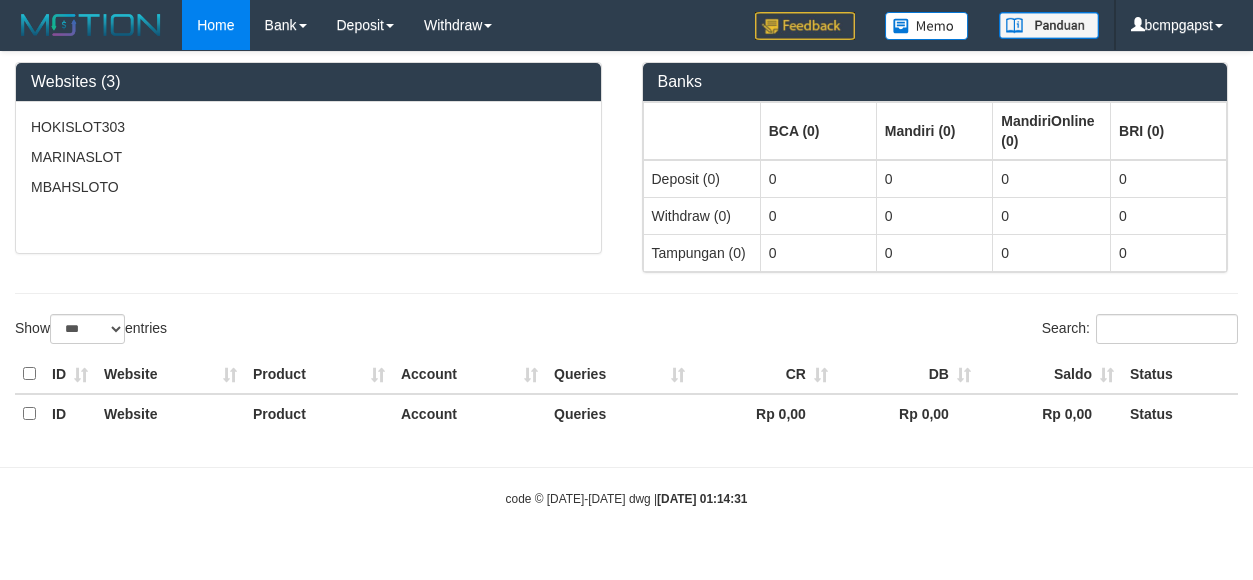 select on "***" 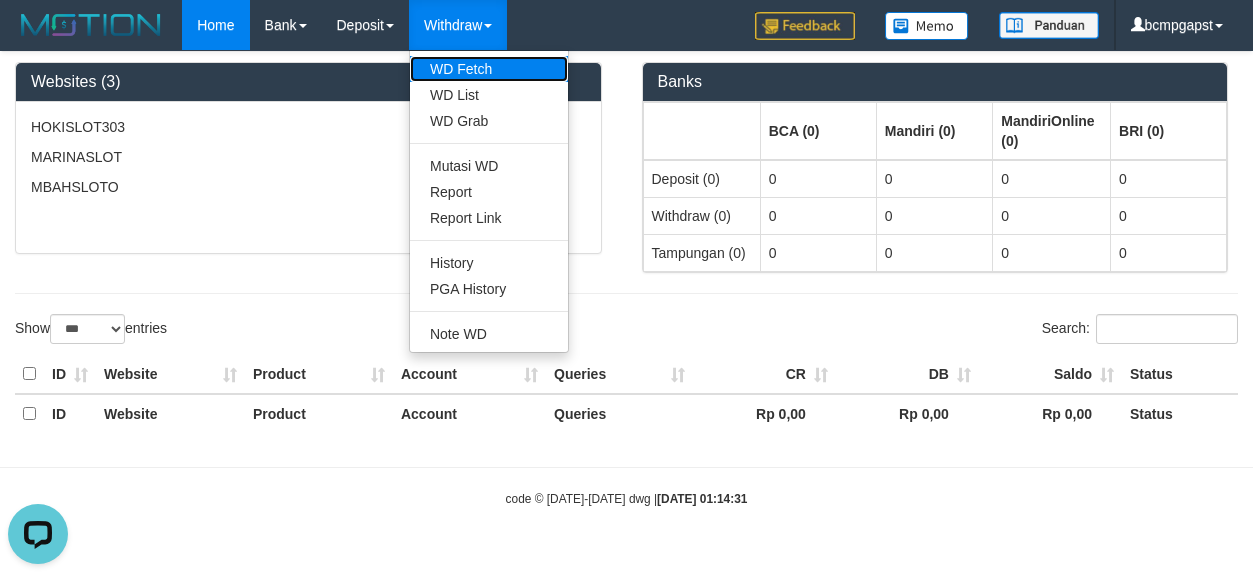 scroll, scrollTop: 0, scrollLeft: 0, axis: both 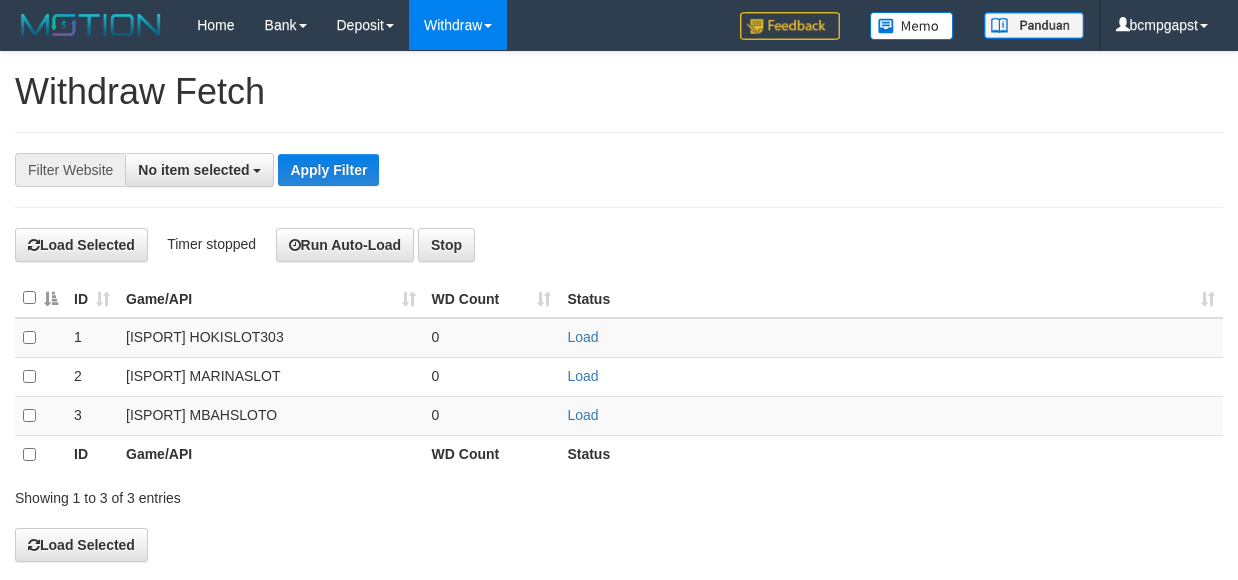 select 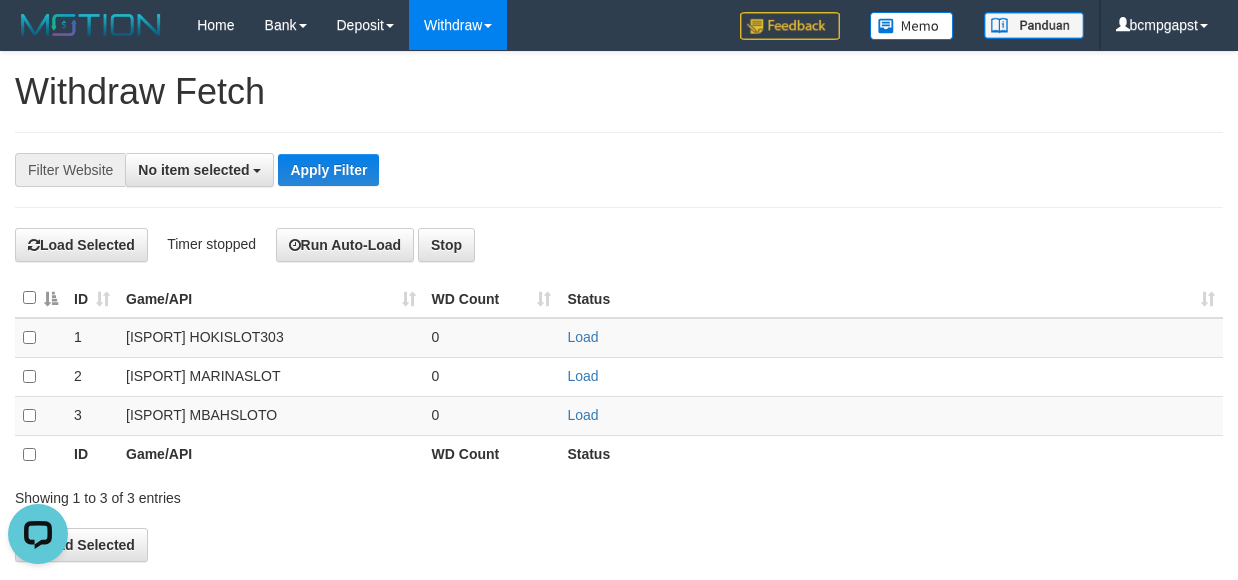 scroll, scrollTop: 0, scrollLeft: 0, axis: both 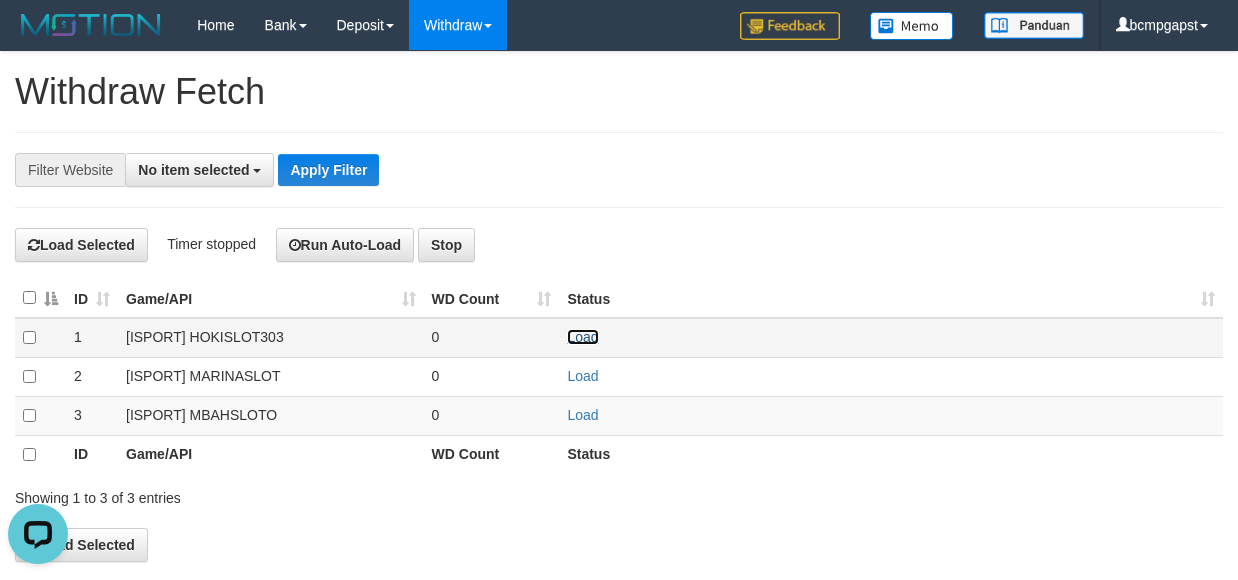 drag, startPoint x: 587, startPoint y: 335, endPoint x: 586, endPoint y: 345, distance: 10.049875 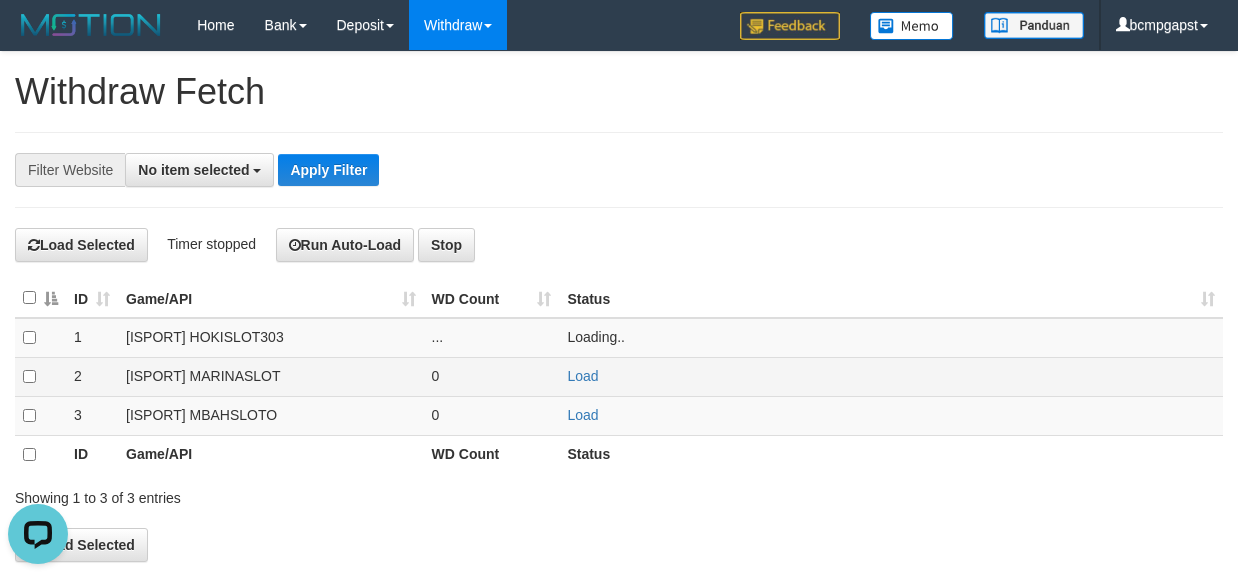 click on "Load" at bounding box center (891, 376) 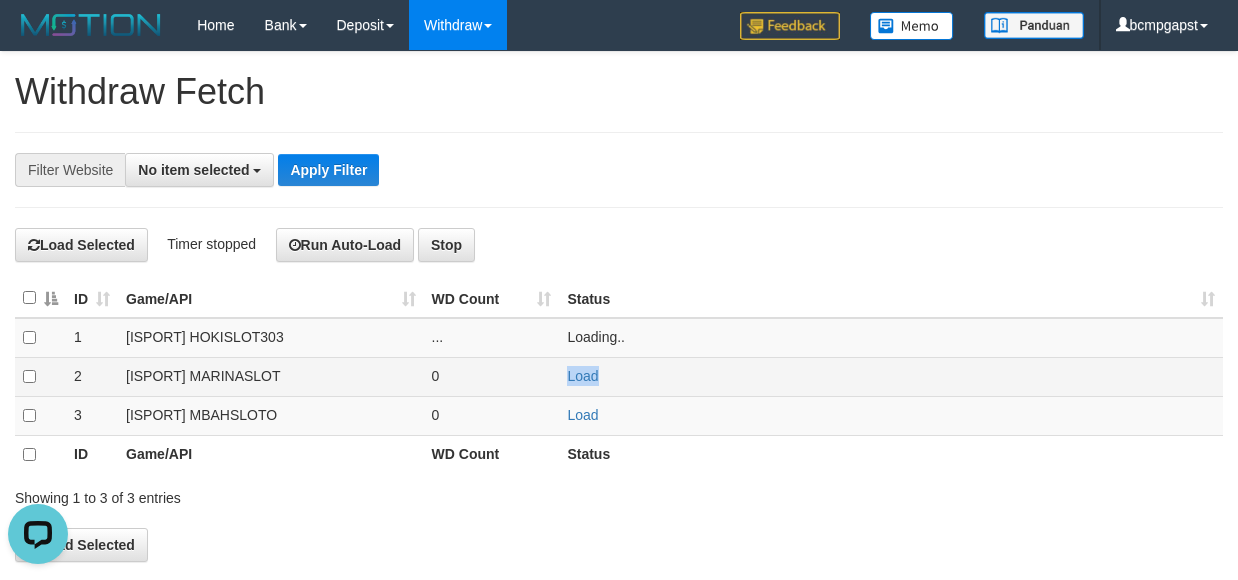 click on "Load" at bounding box center (891, 376) 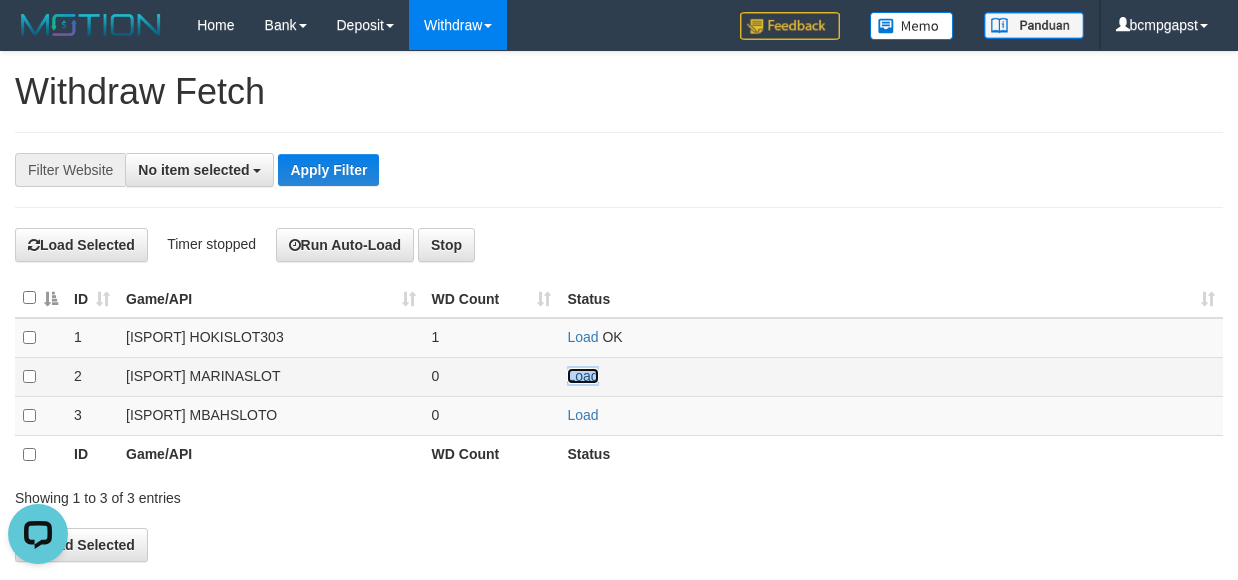 click on "Load" at bounding box center [582, 376] 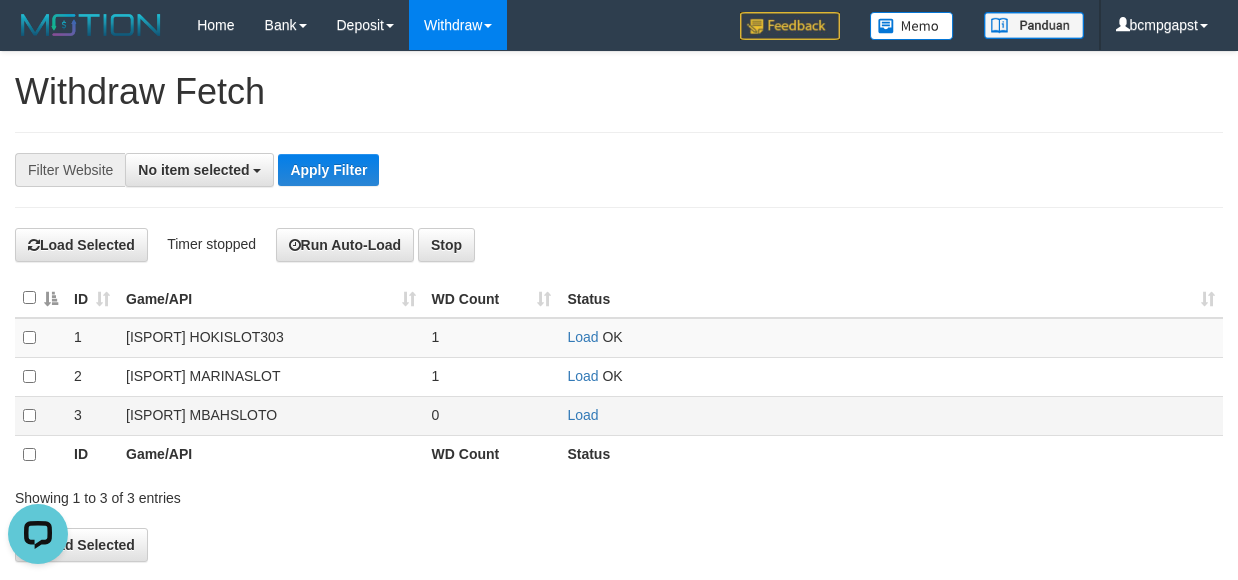 click on "Load" at bounding box center (891, 415) 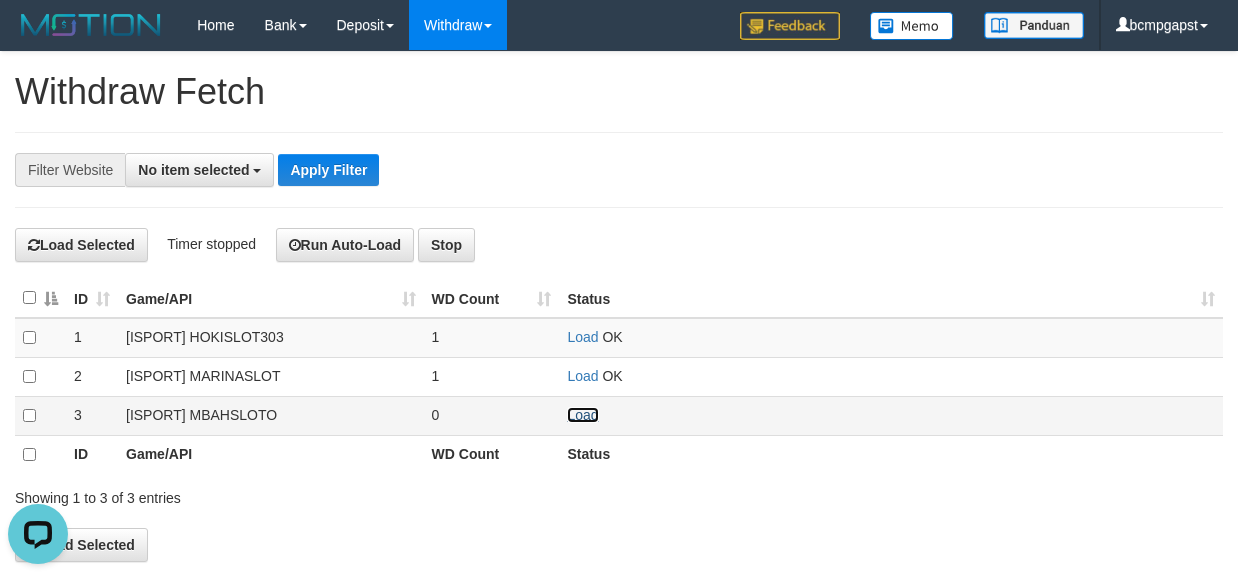 click on "Load" at bounding box center [582, 415] 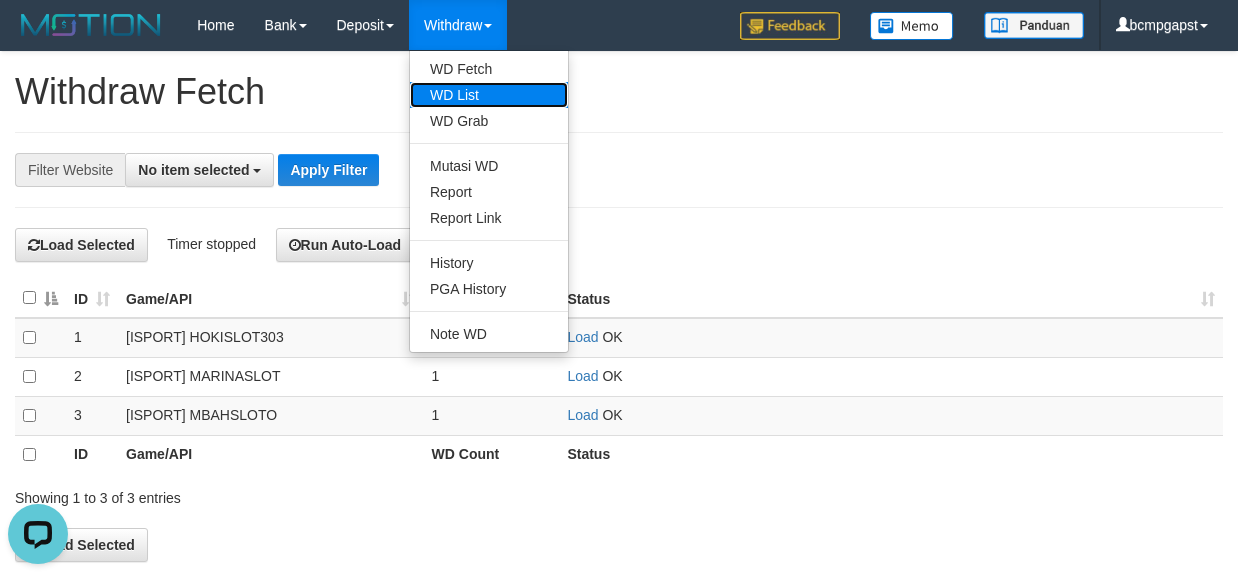 click on "WD List" at bounding box center [489, 95] 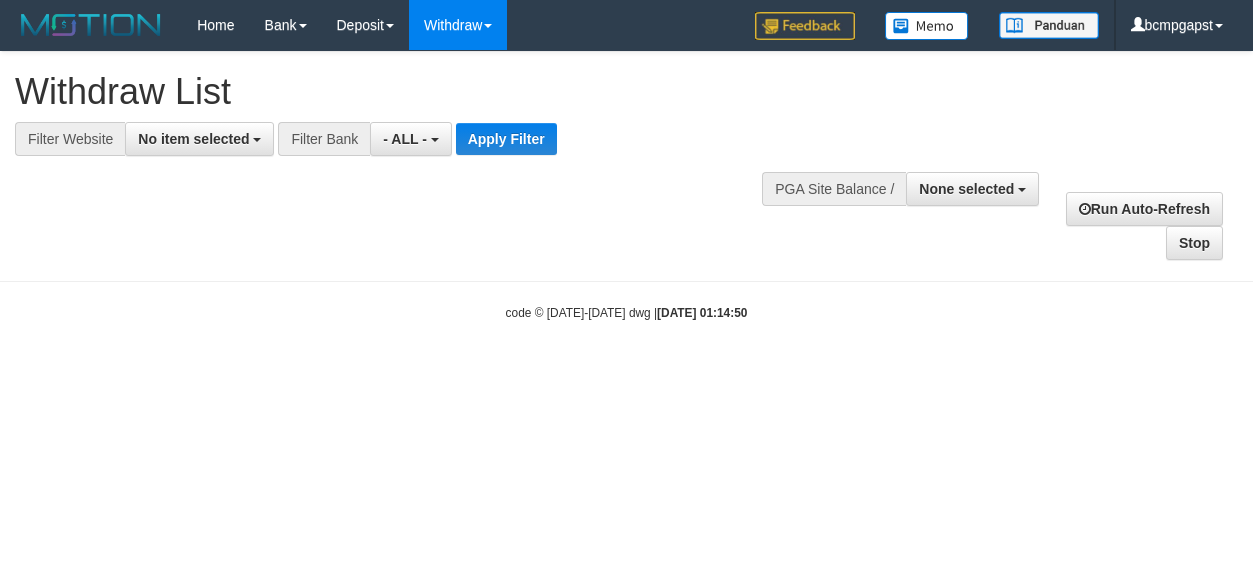 select 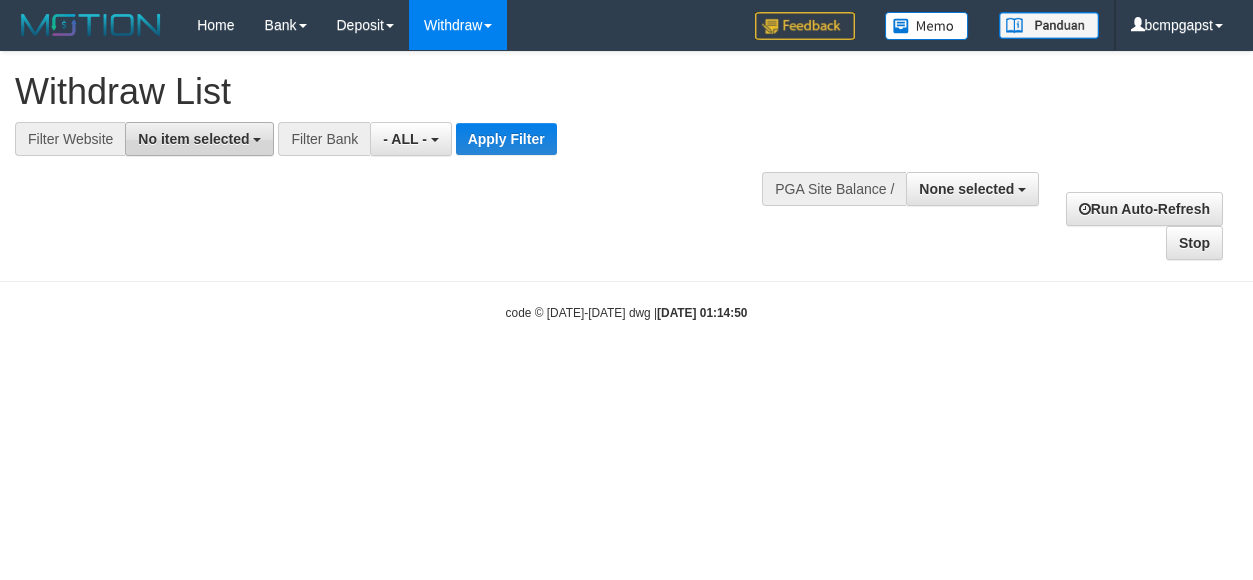 click on "No item selected" at bounding box center (193, 139) 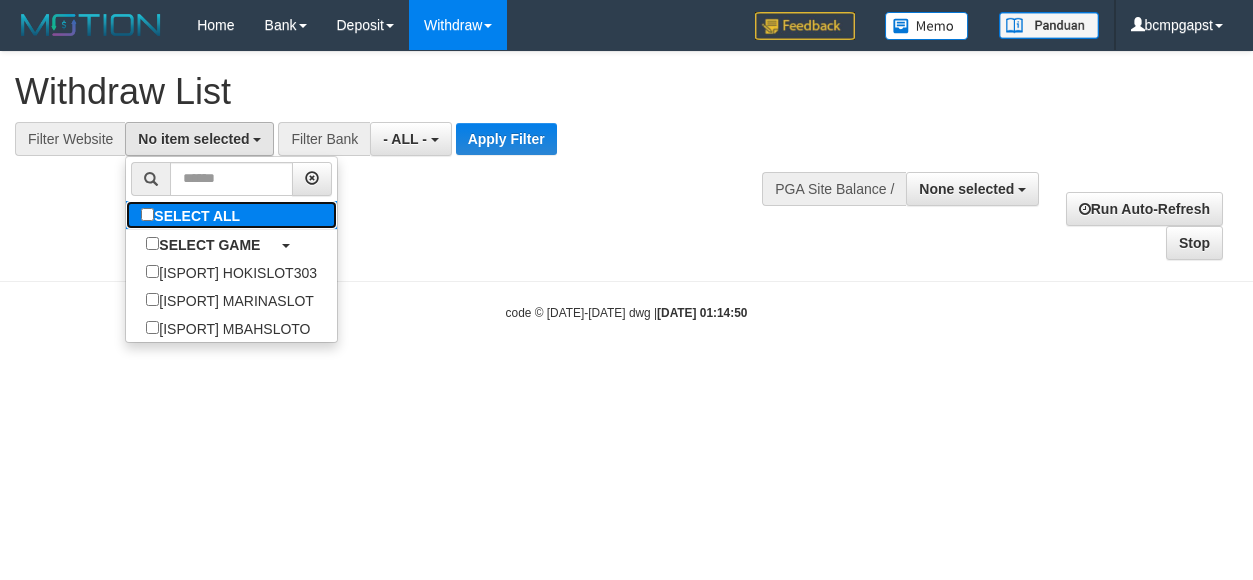 click on "SELECT ALL" at bounding box center [193, 215] 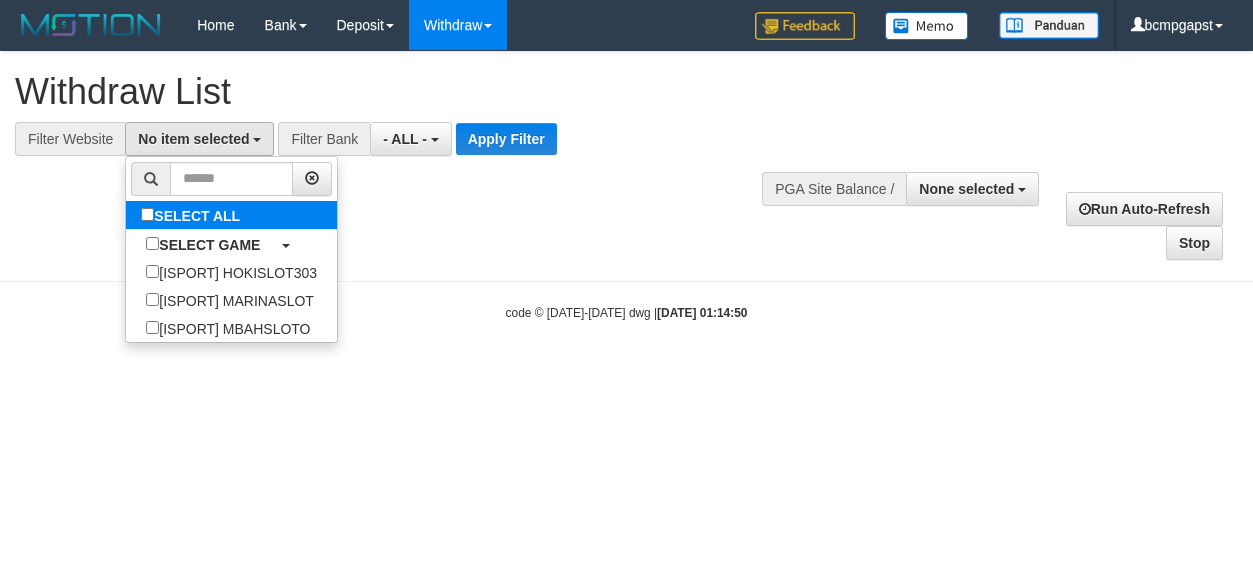 select on "****" 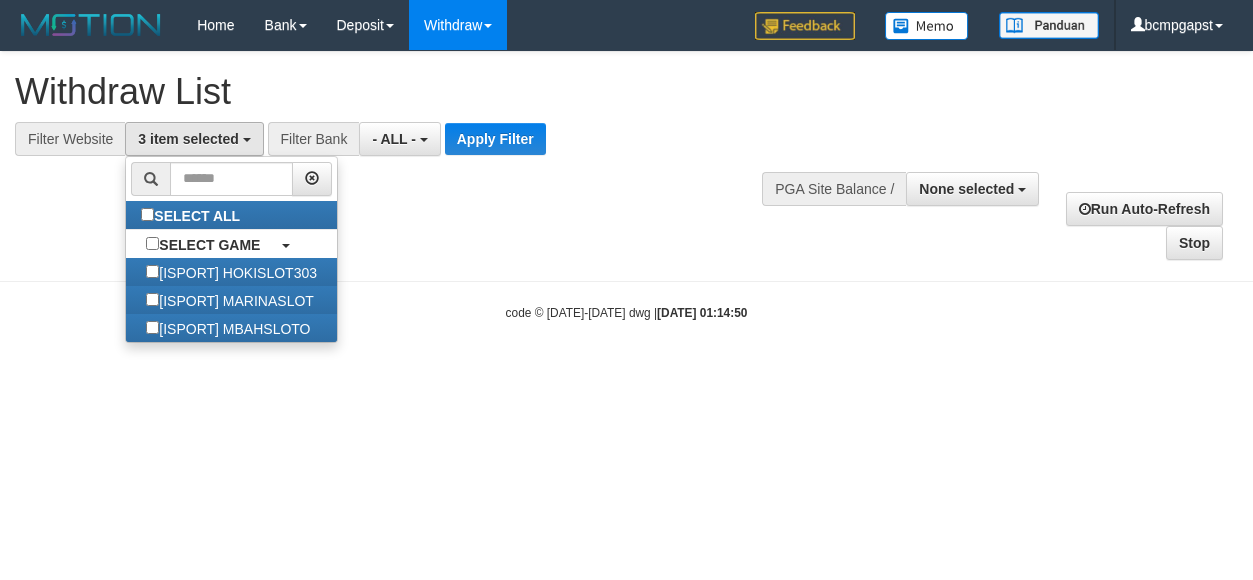 scroll, scrollTop: 18, scrollLeft: 0, axis: vertical 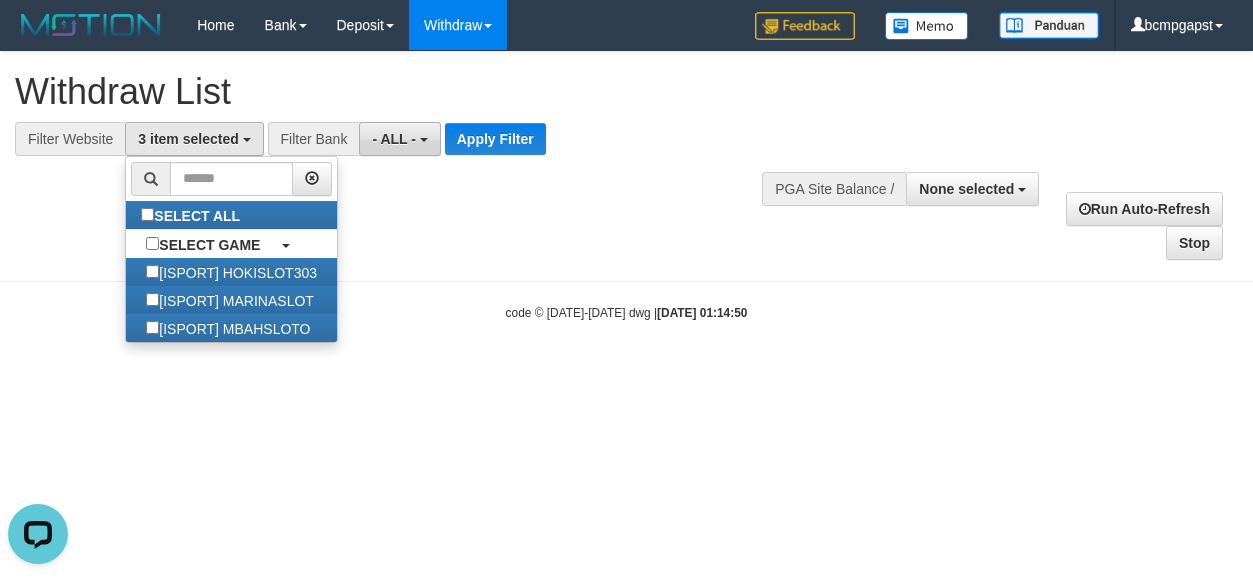click on "- ALL -" at bounding box center (399, 139) 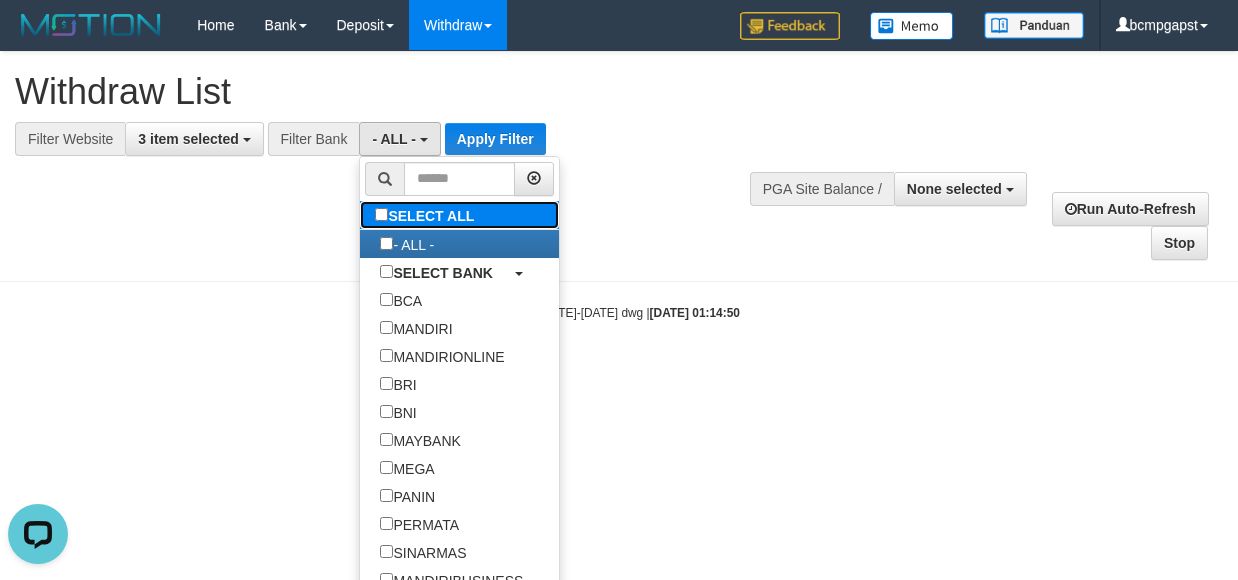 click on "SELECT ALL" at bounding box center [427, 215] 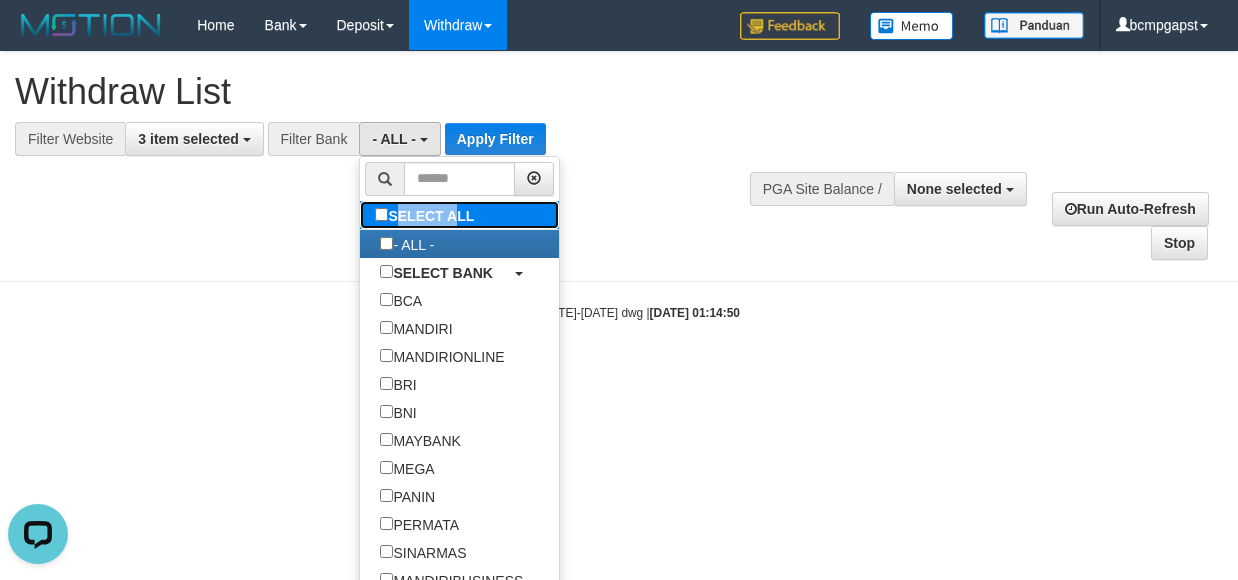 click on "SELECT ALL" at bounding box center [427, 215] 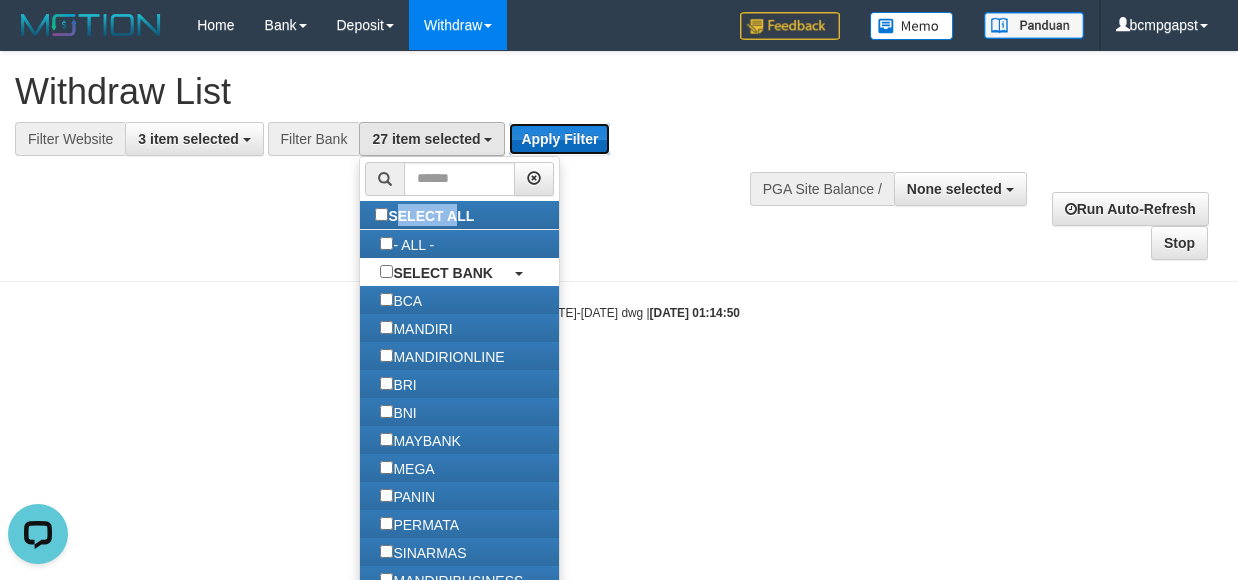 click on "Apply Filter" at bounding box center [559, 139] 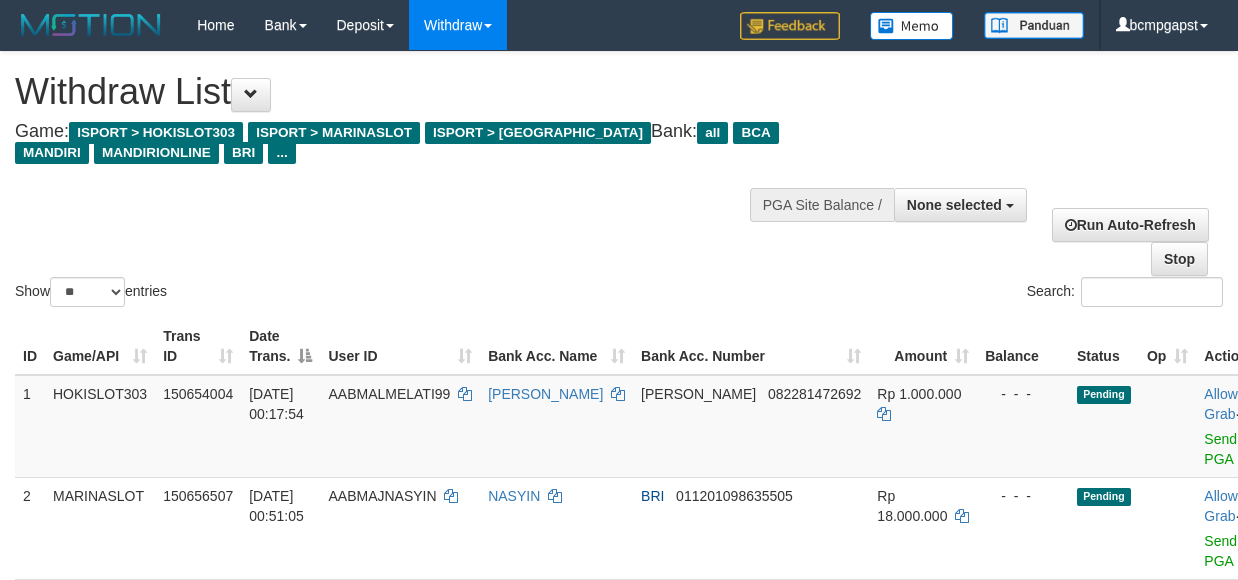 select 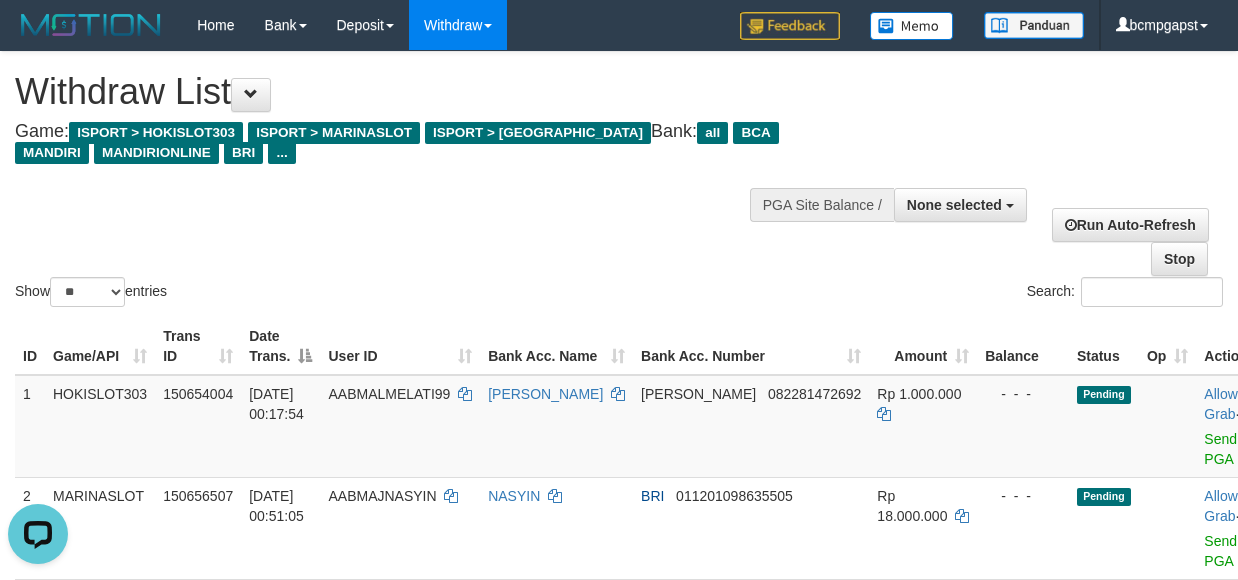 scroll, scrollTop: 0, scrollLeft: 0, axis: both 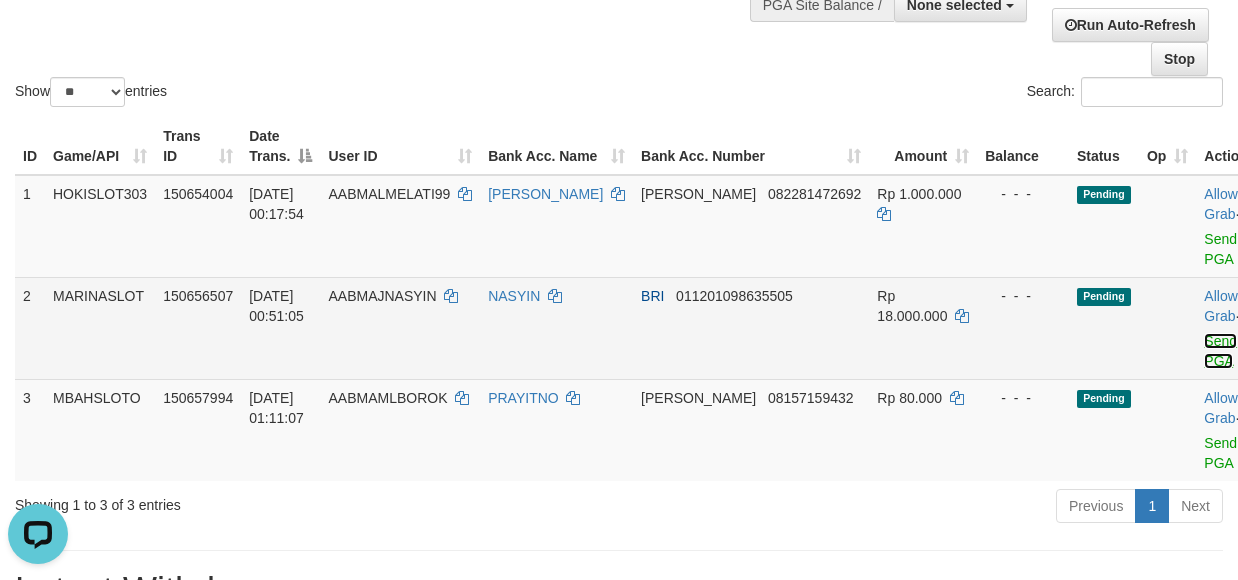 click on "Send PGA" at bounding box center (1220, 351) 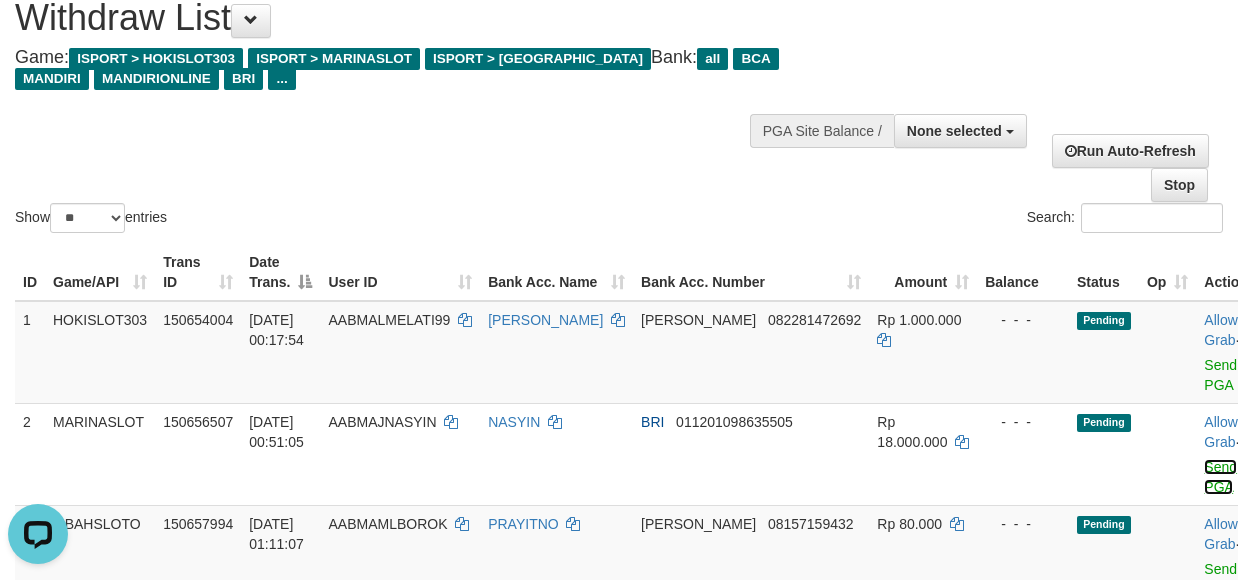scroll, scrollTop: 0, scrollLeft: 0, axis: both 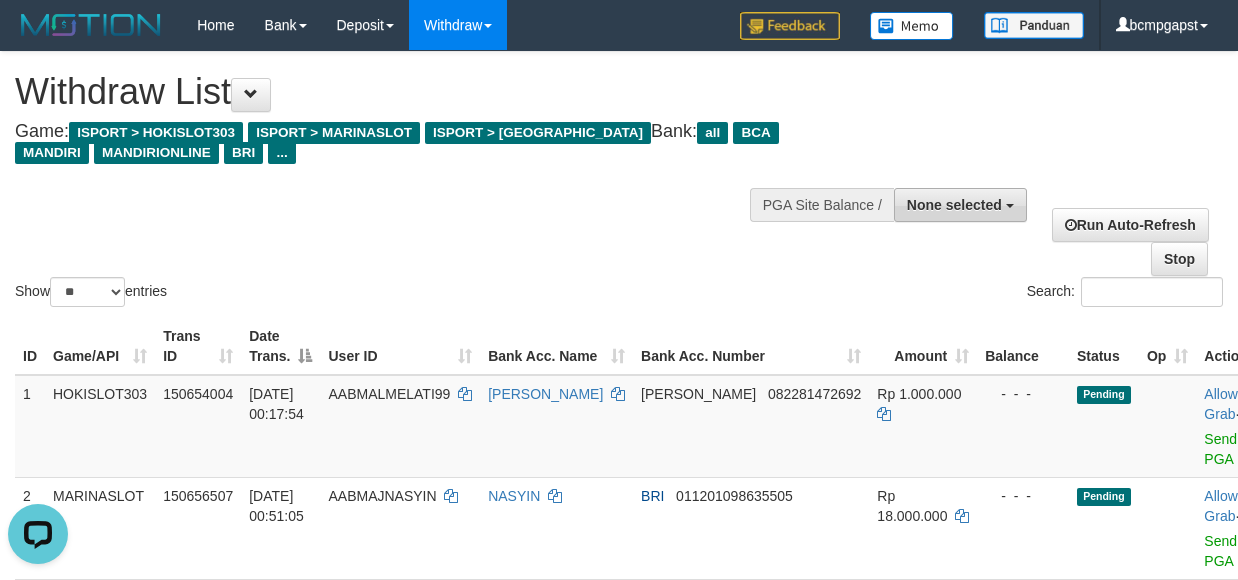 click on "None selected" at bounding box center (960, 205) 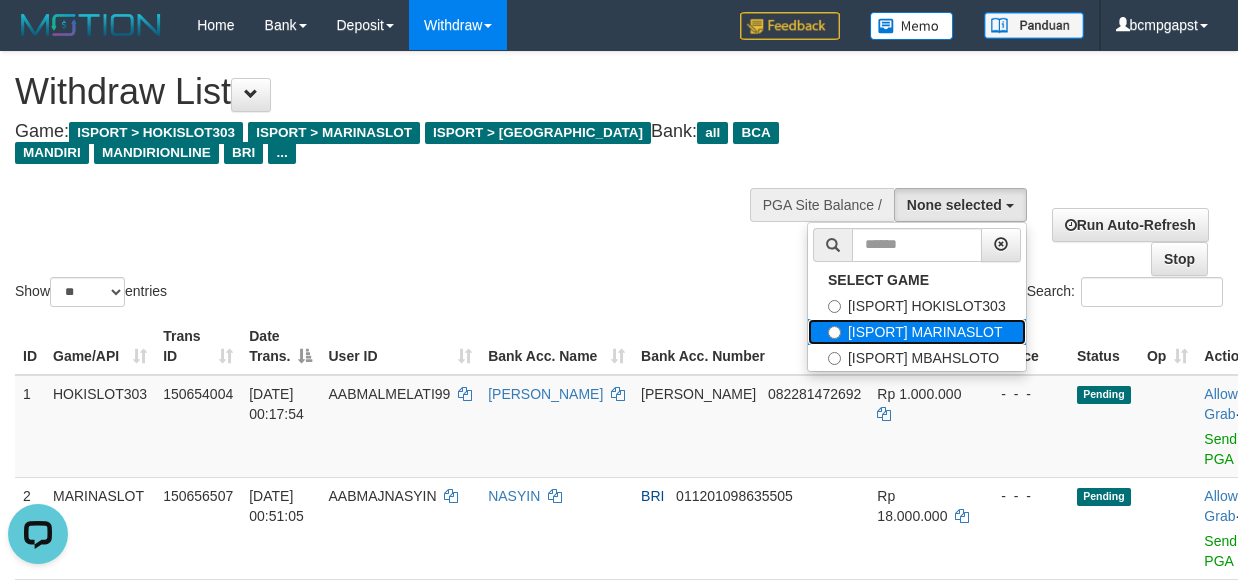 click on "[ISPORT] MARINASLOT" at bounding box center (917, 332) 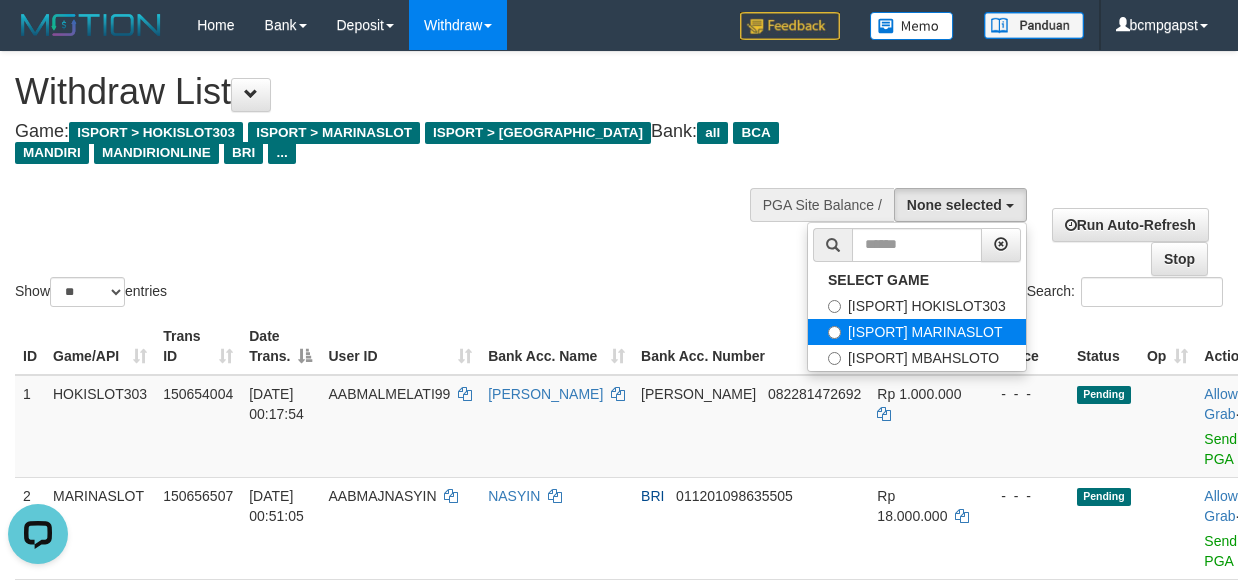 select on "***" 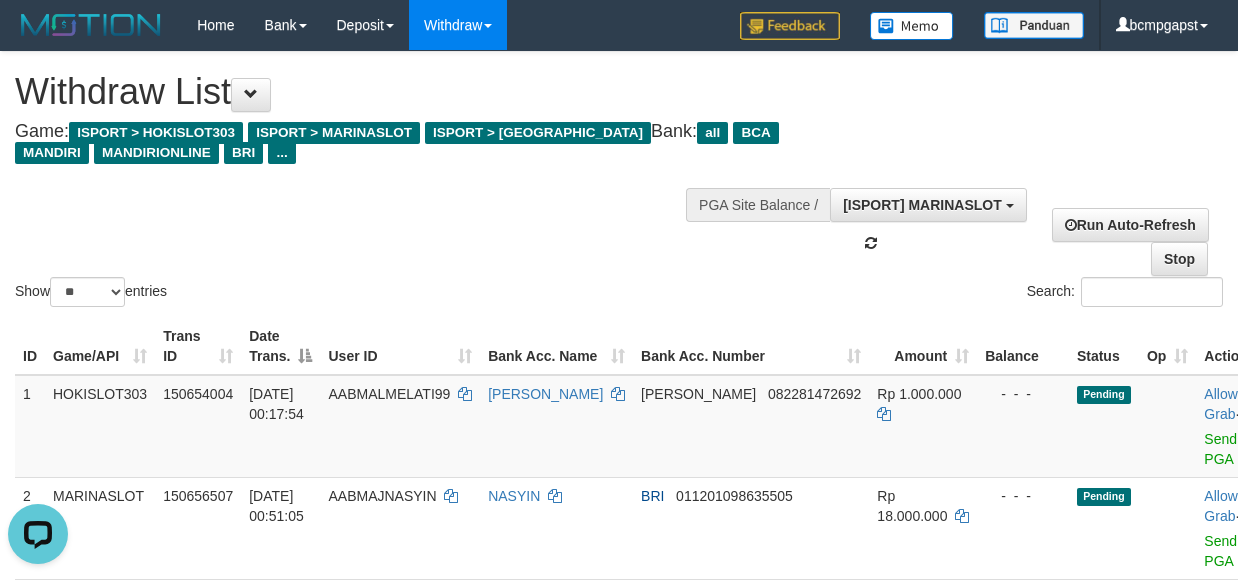 scroll, scrollTop: 35, scrollLeft: 0, axis: vertical 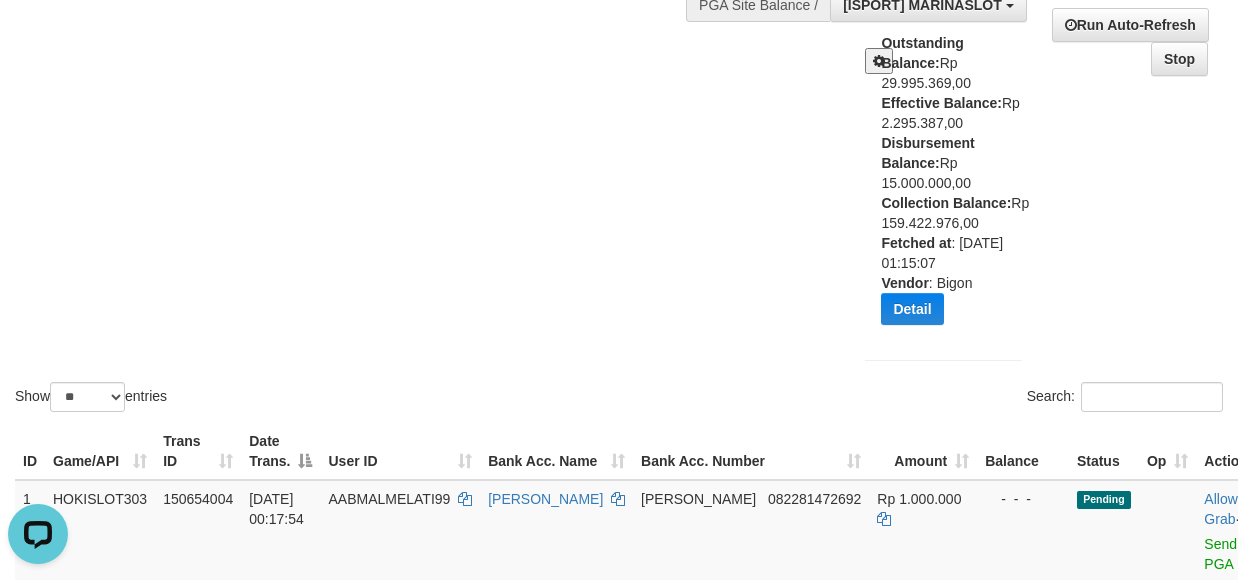 click on "Show  ** ** ** ***  entries Search:" at bounding box center [619, 134] 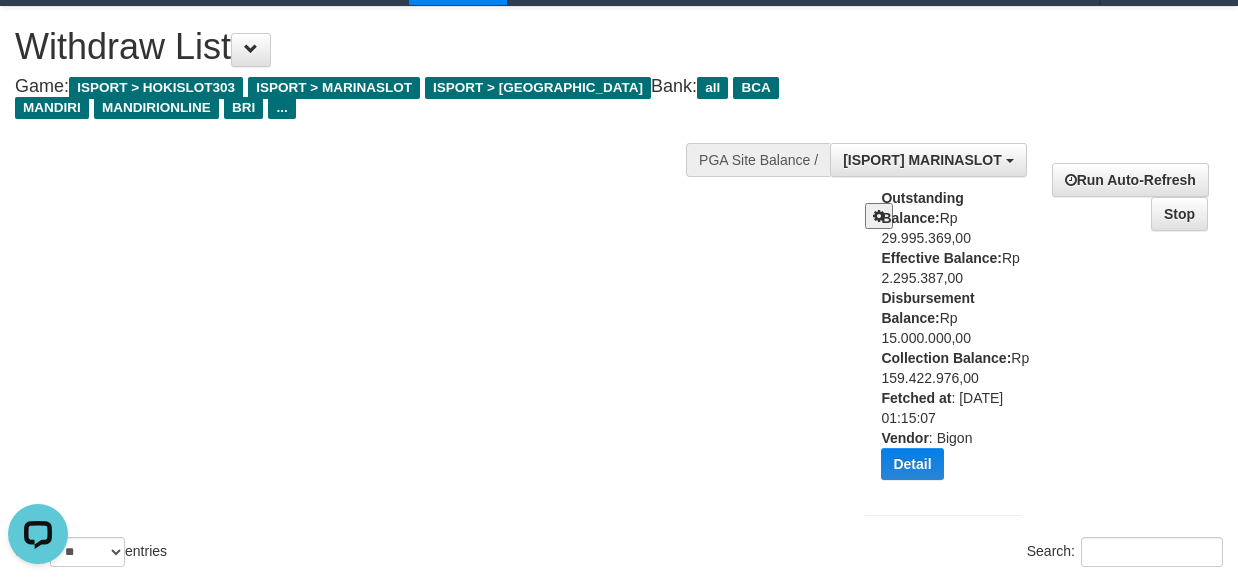 scroll, scrollTop: 0, scrollLeft: 0, axis: both 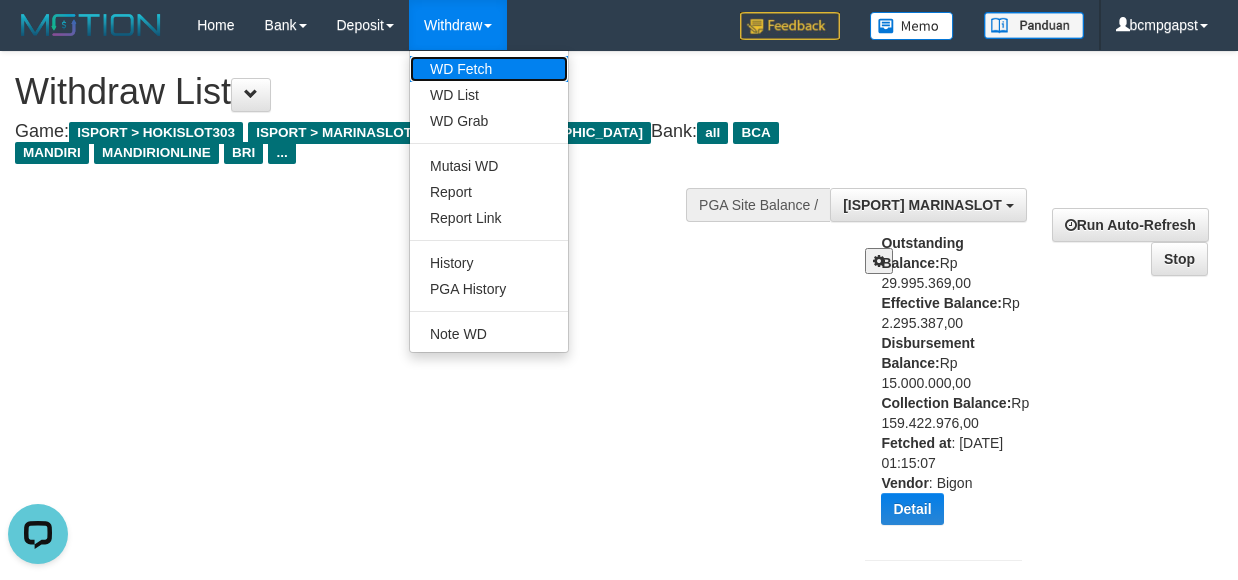 click on "WD Fetch" at bounding box center (489, 69) 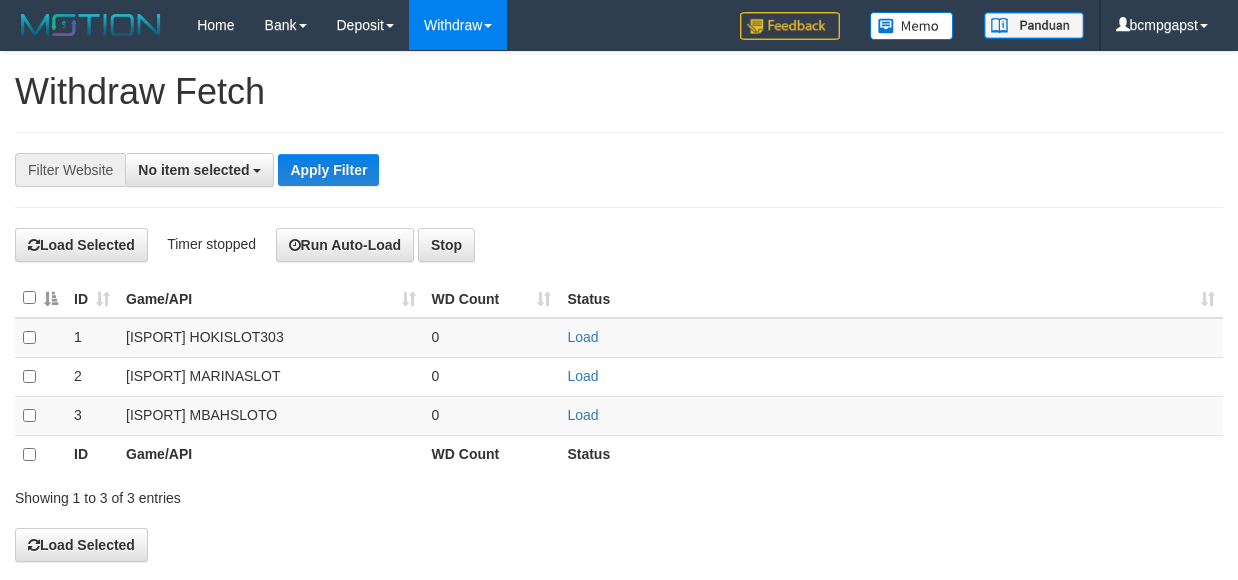 select 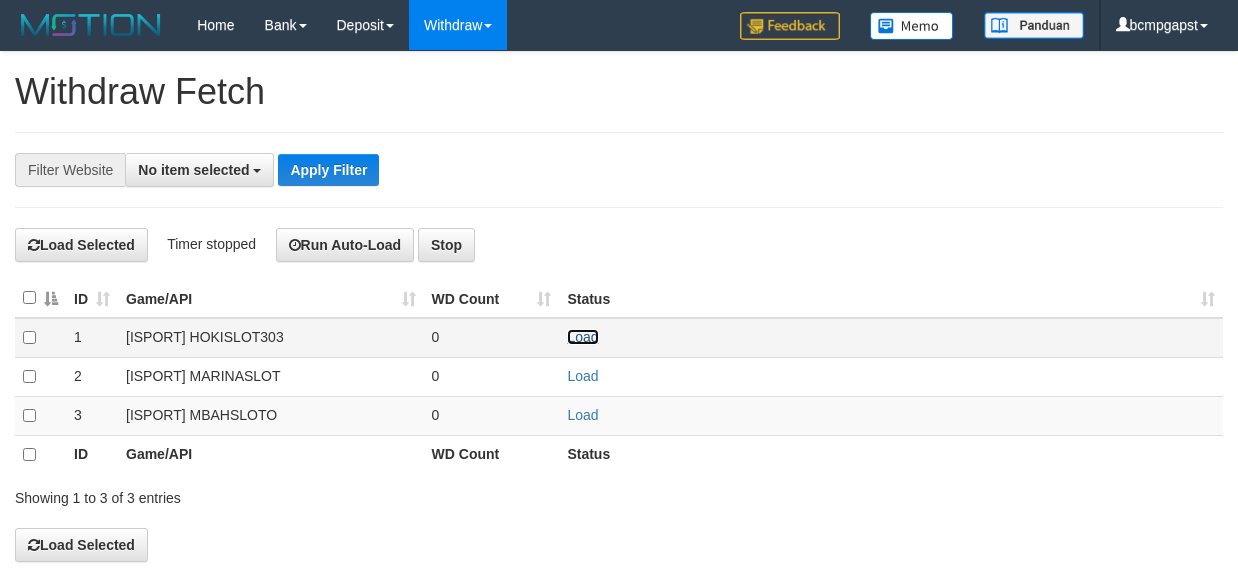 click on "Load" at bounding box center [582, 337] 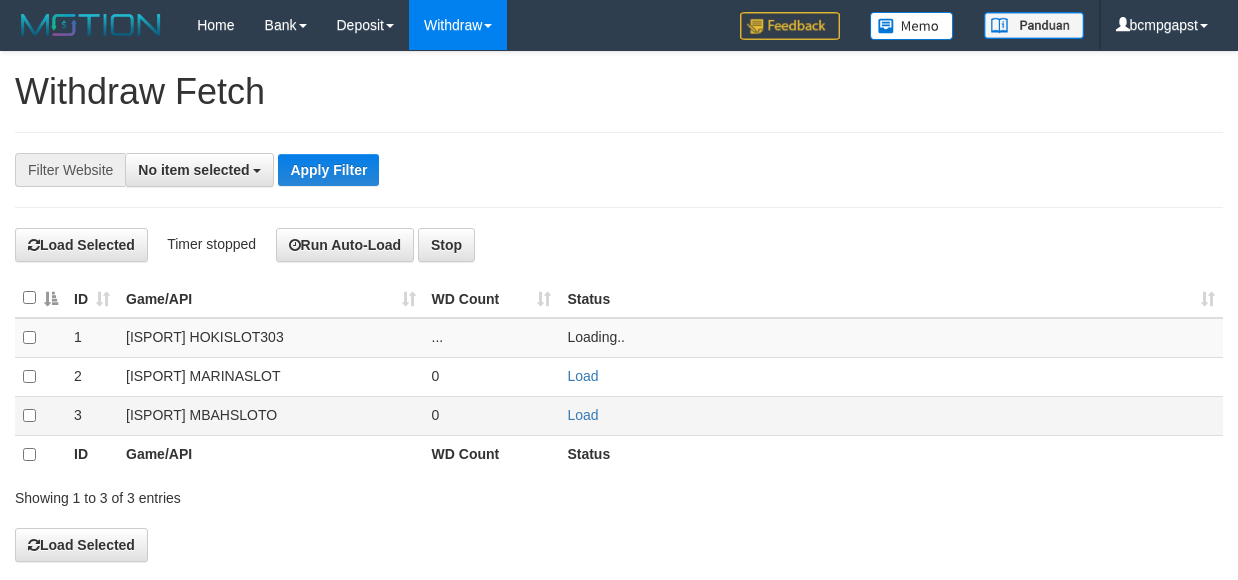 click on "Load" at bounding box center (891, 415) 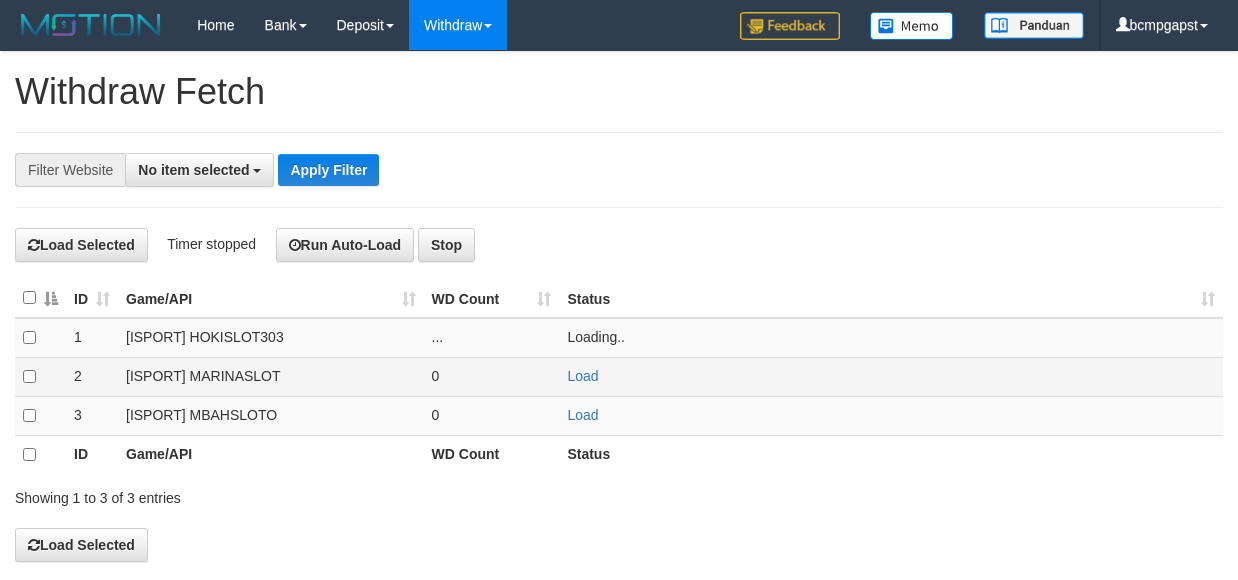 click on "Load" at bounding box center [891, 376] 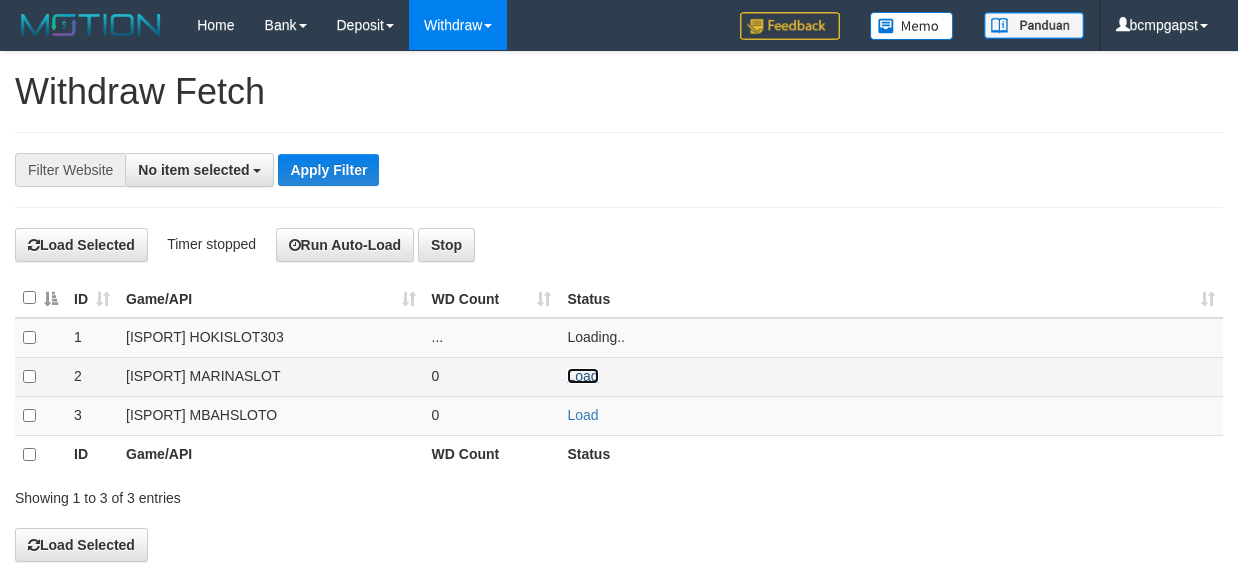 click on "Load" at bounding box center [582, 376] 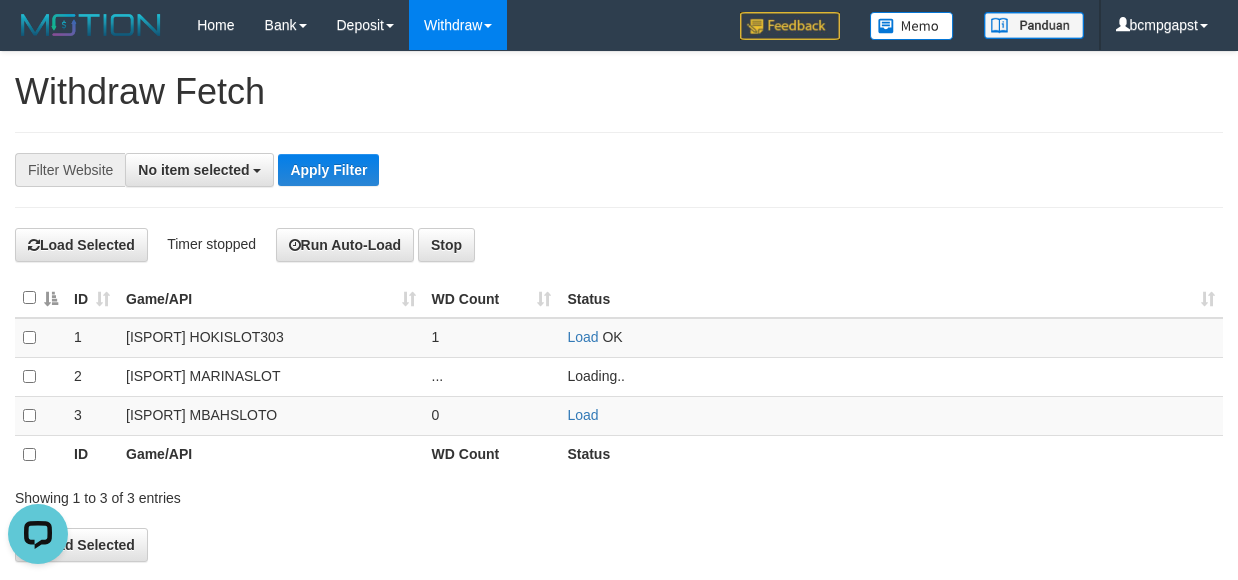scroll, scrollTop: 0, scrollLeft: 0, axis: both 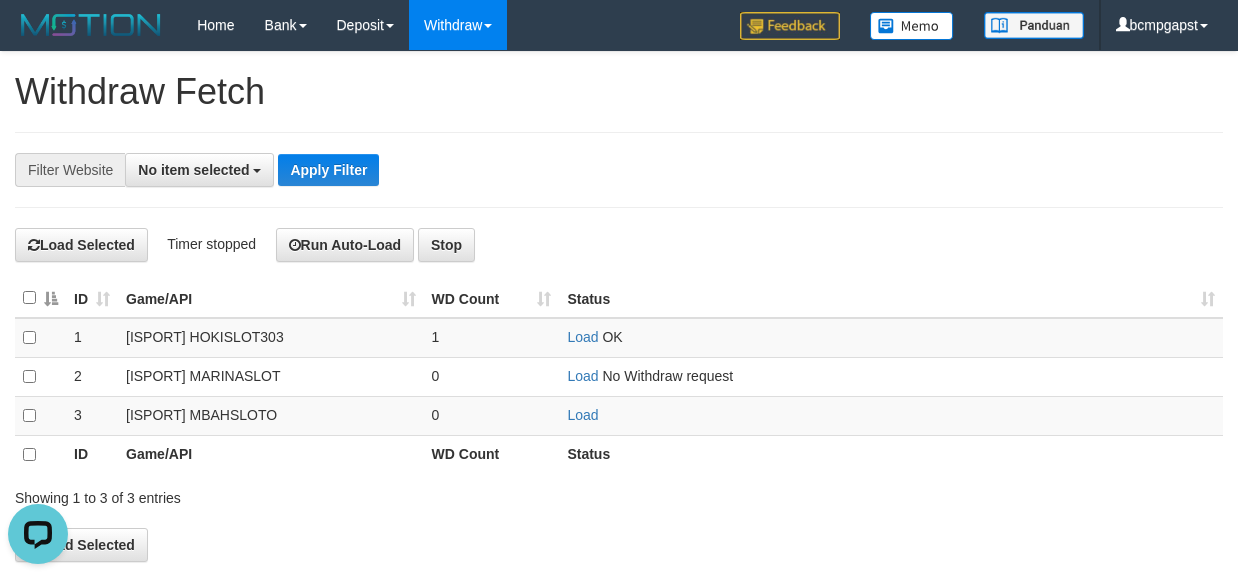 click on "Status" at bounding box center [891, 454] 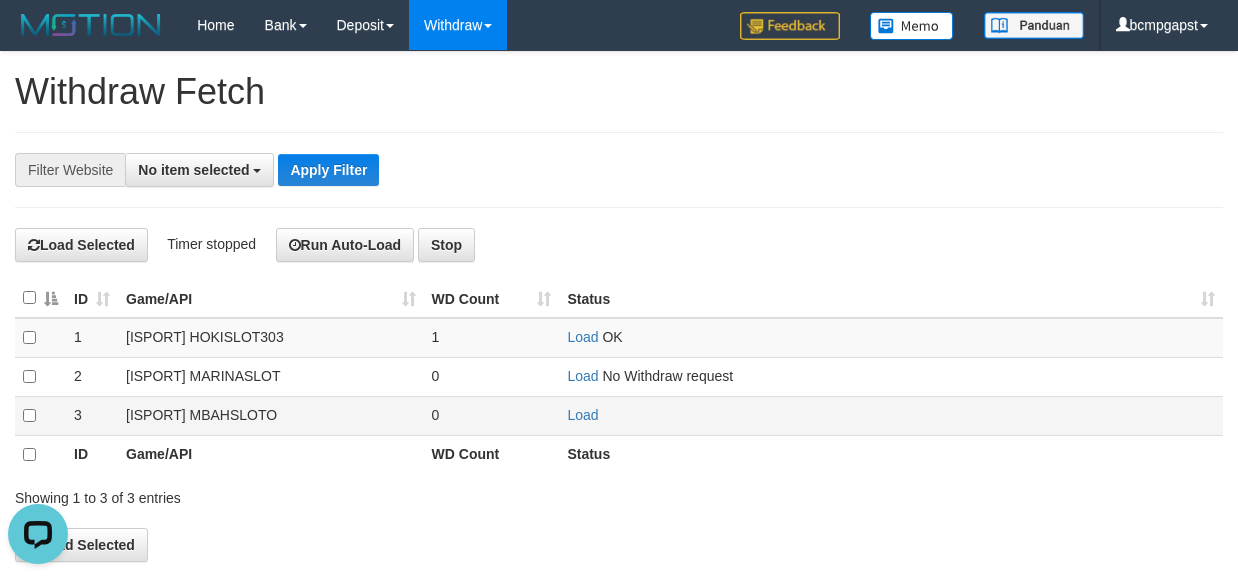 click on "Load" at bounding box center [891, 415] 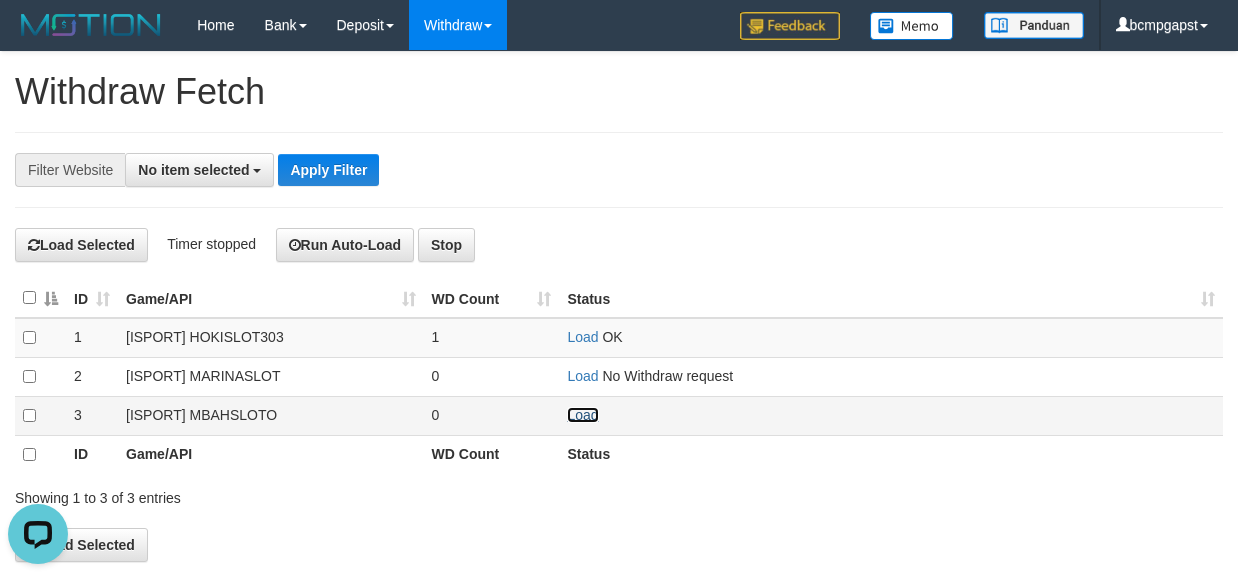 click on "Load" at bounding box center [582, 415] 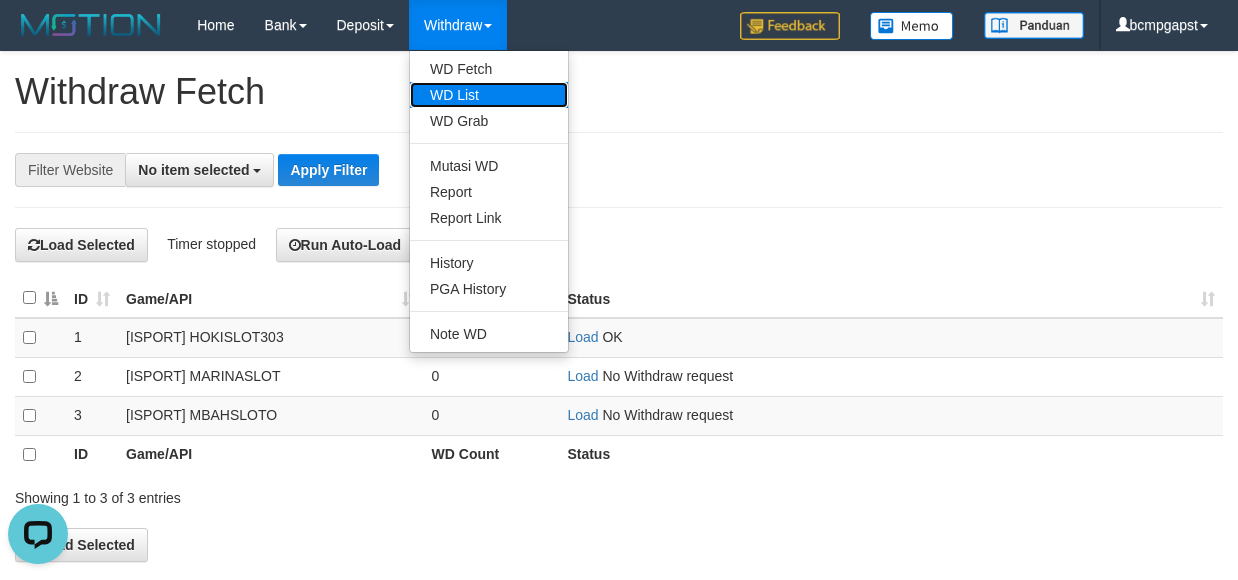 click on "WD List" at bounding box center [489, 95] 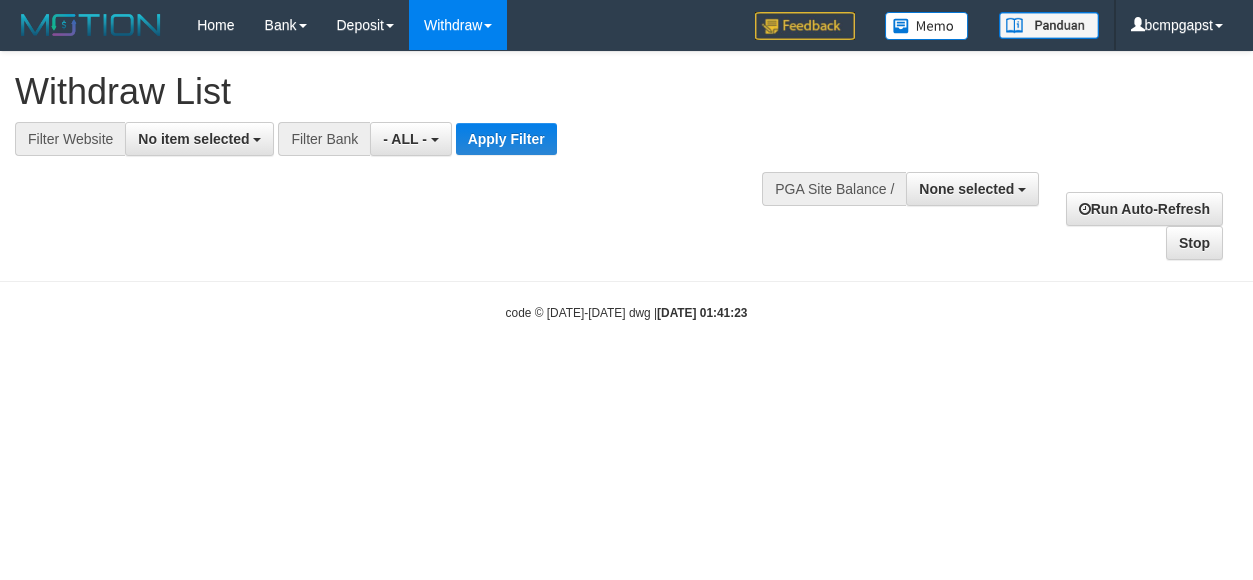 select 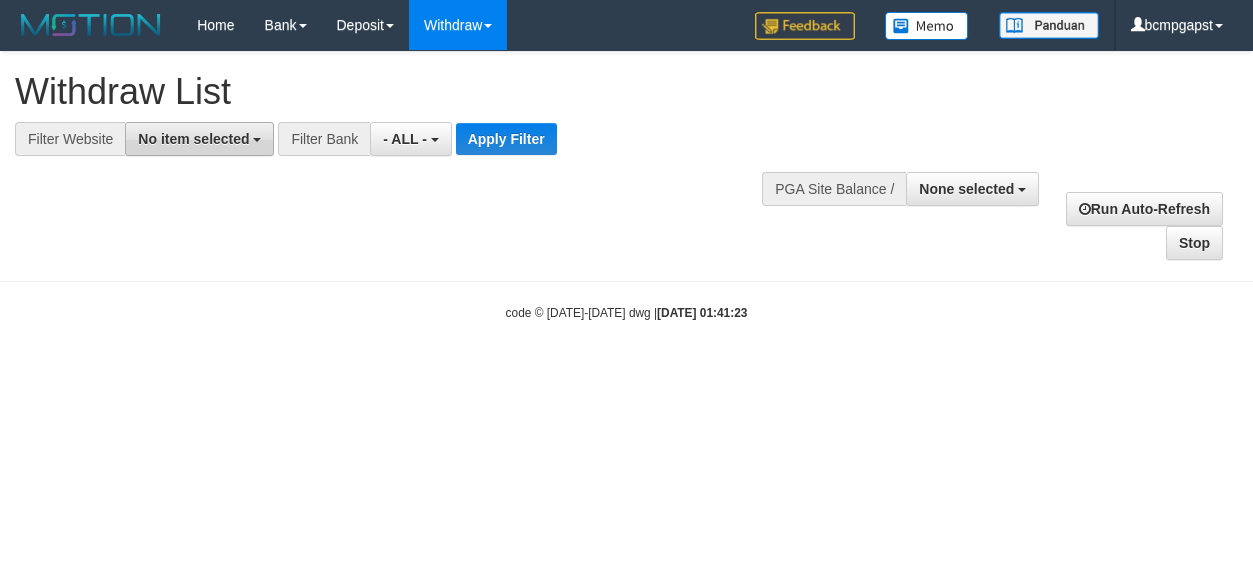 click on "No item selected" at bounding box center [193, 139] 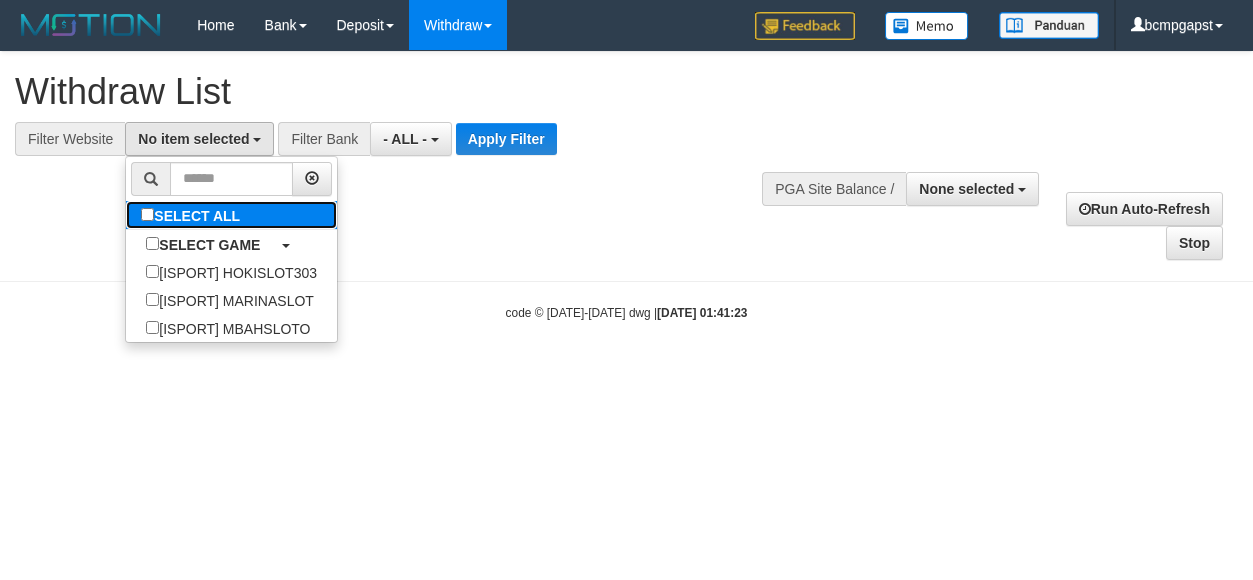 click on "SELECT ALL" at bounding box center [193, 215] 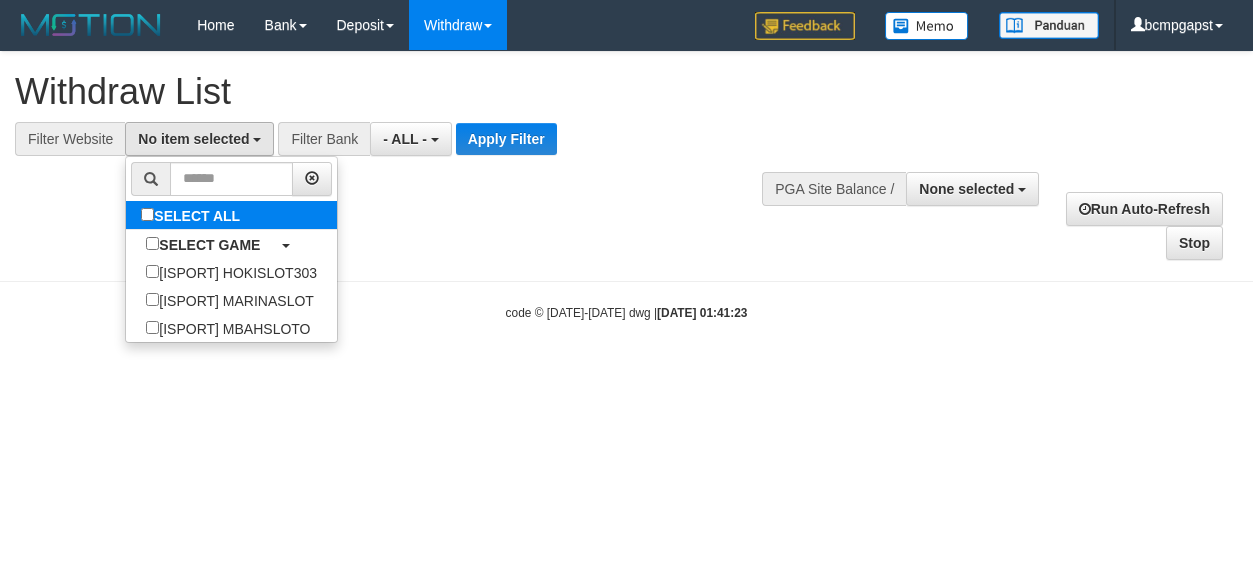 select on "****" 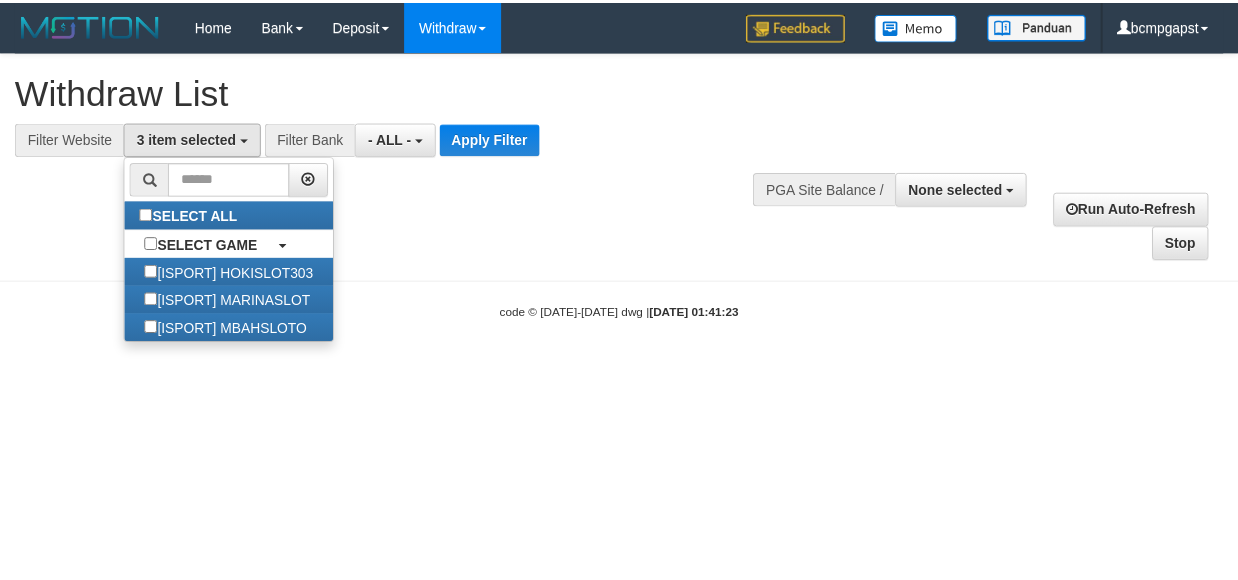 scroll, scrollTop: 18, scrollLeft: 0, axis: vertical 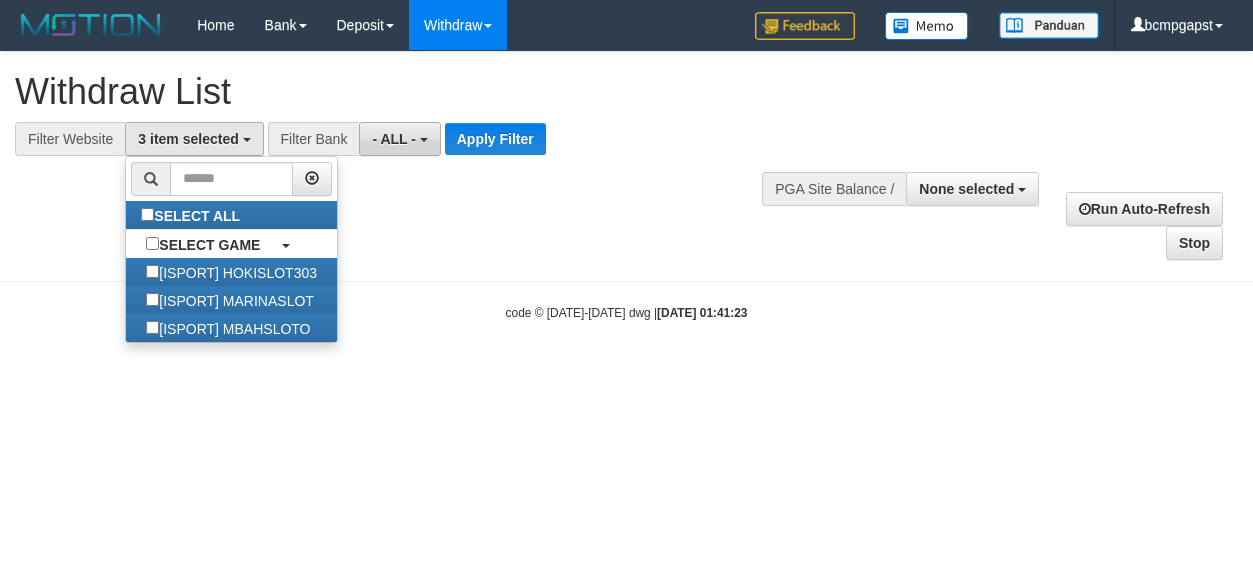 click on "- ALL -" at bounding box center [399, 139] 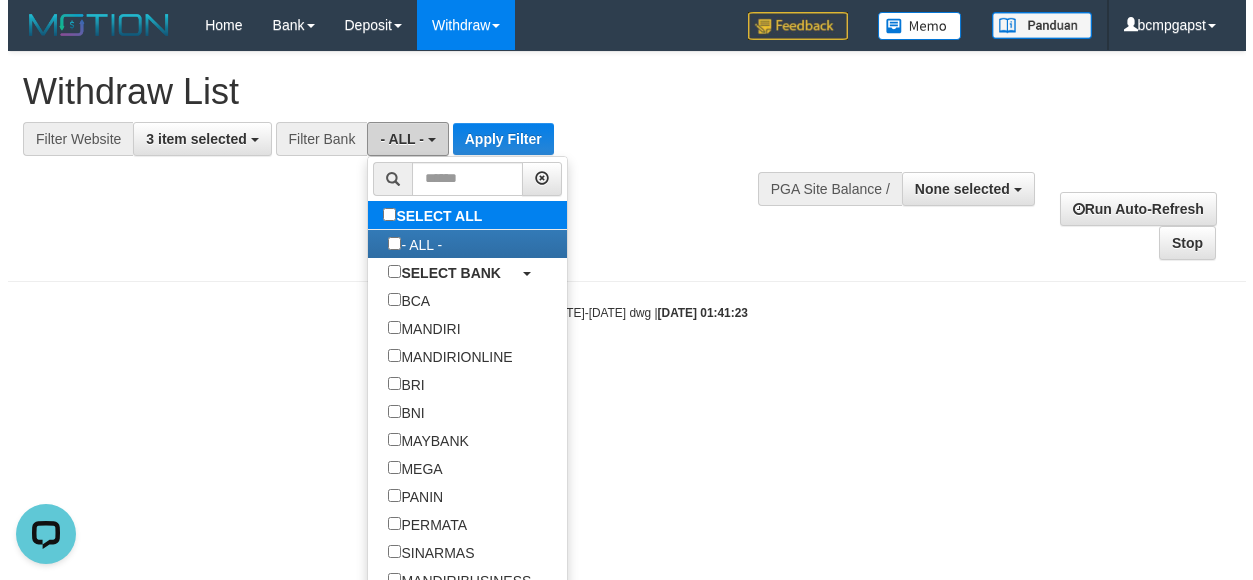scroll, scrollTop: 0, scrollLeft: 0, axis: both 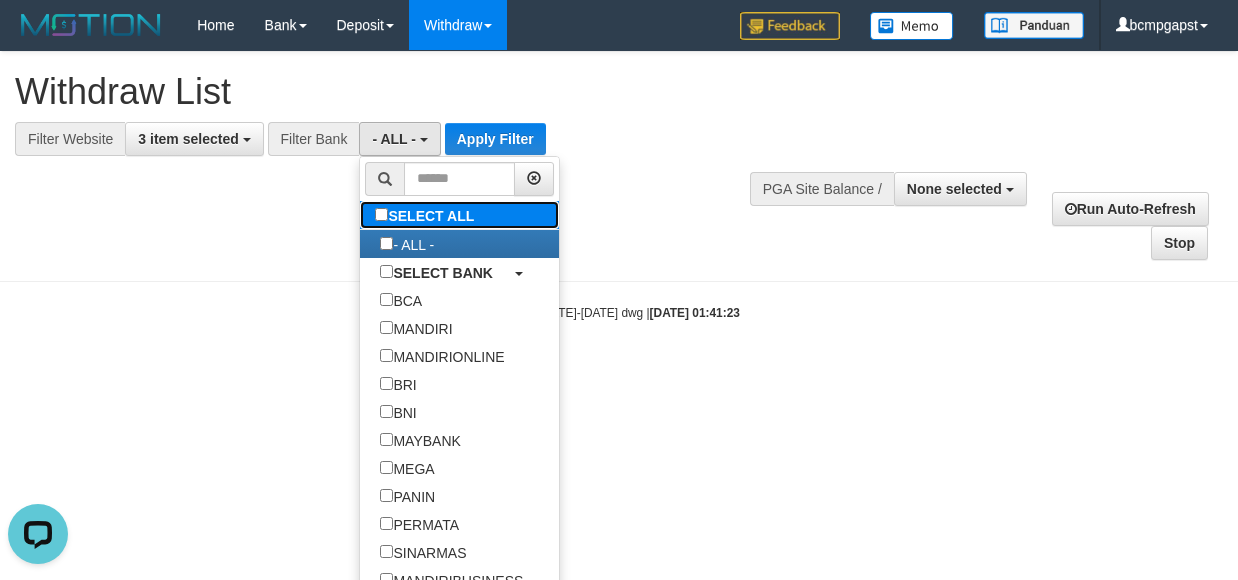 click on "SELECT ALL" at bounding box center [427, 215] 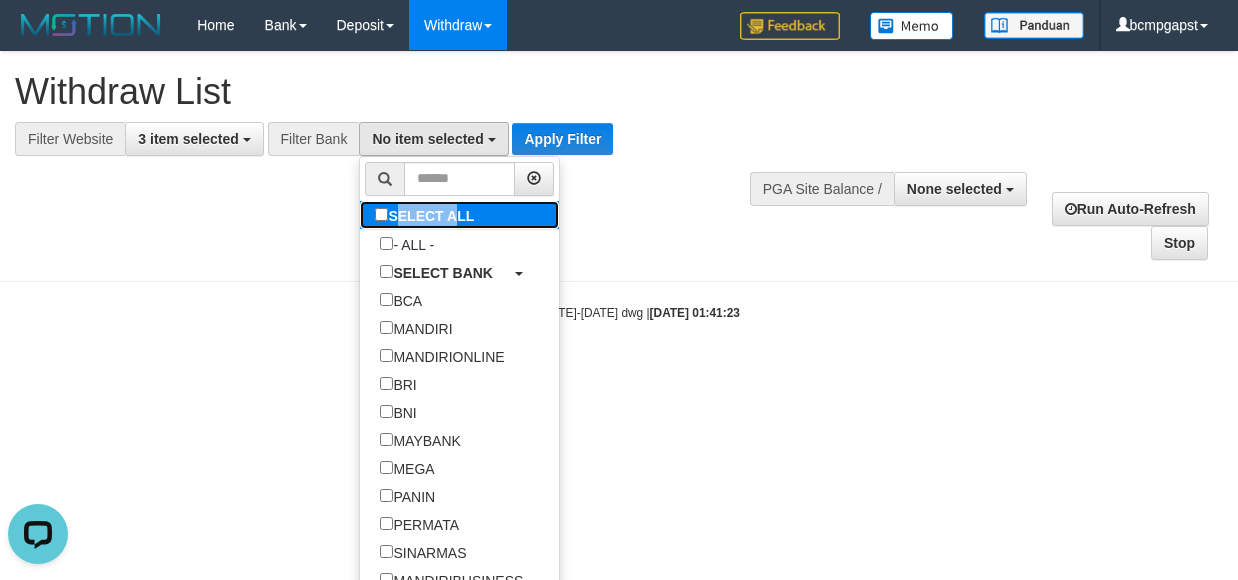 click on "SELECT ALL" at bounding box center (427, 215) 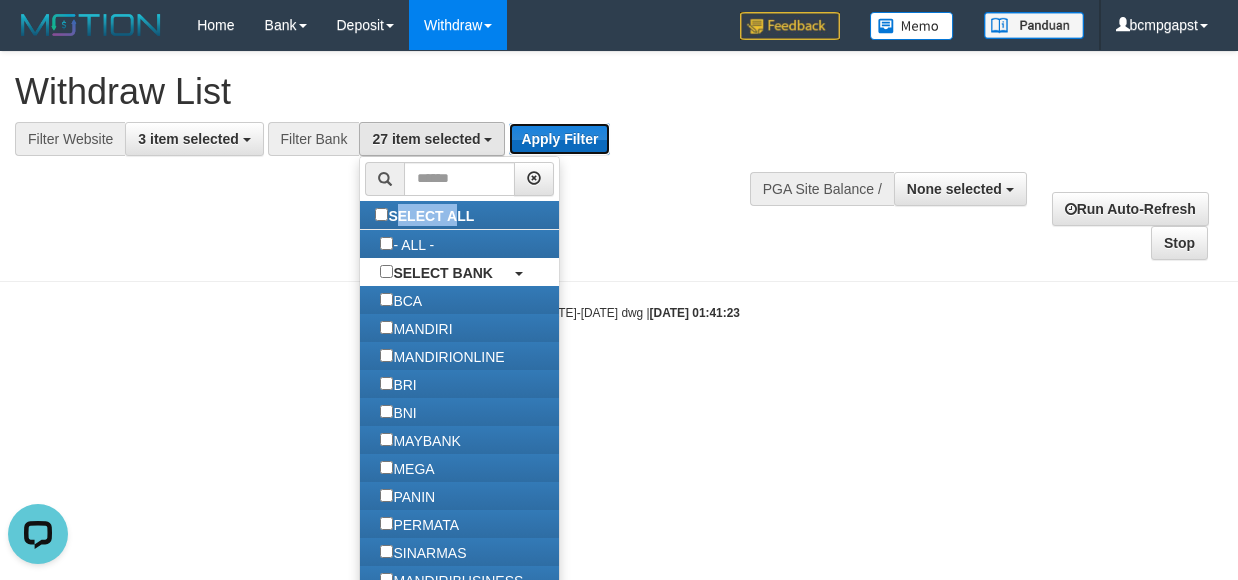 click on "Apply Filter" at bounding box center [559, 139] 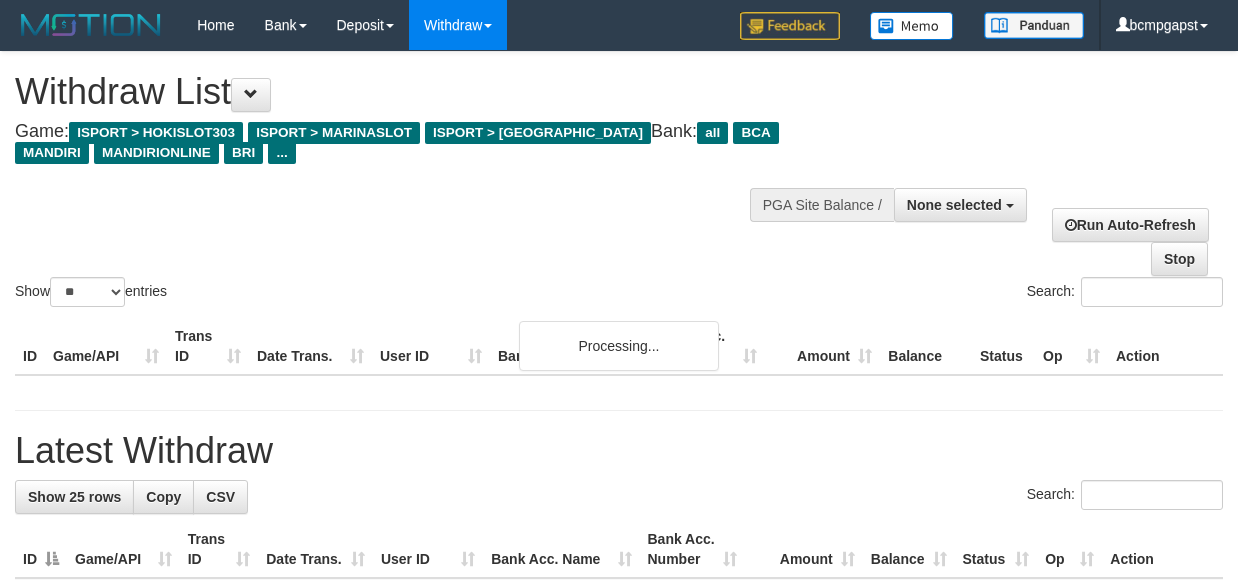 select 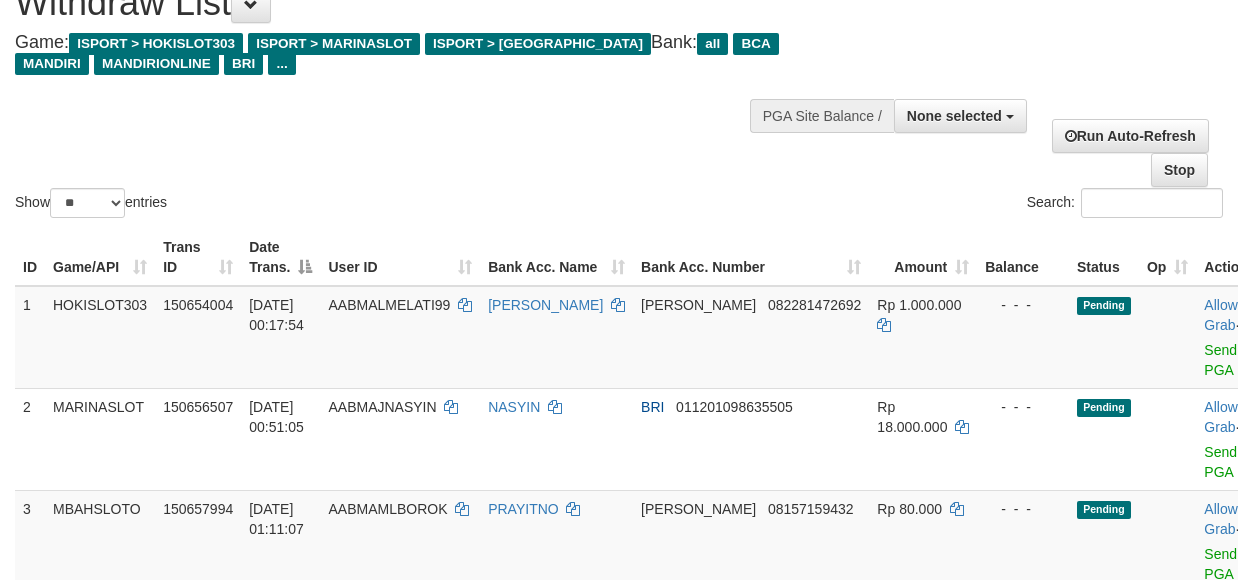 scroll, scrollTop: 200, scrollLeft: 0, axis: vertical 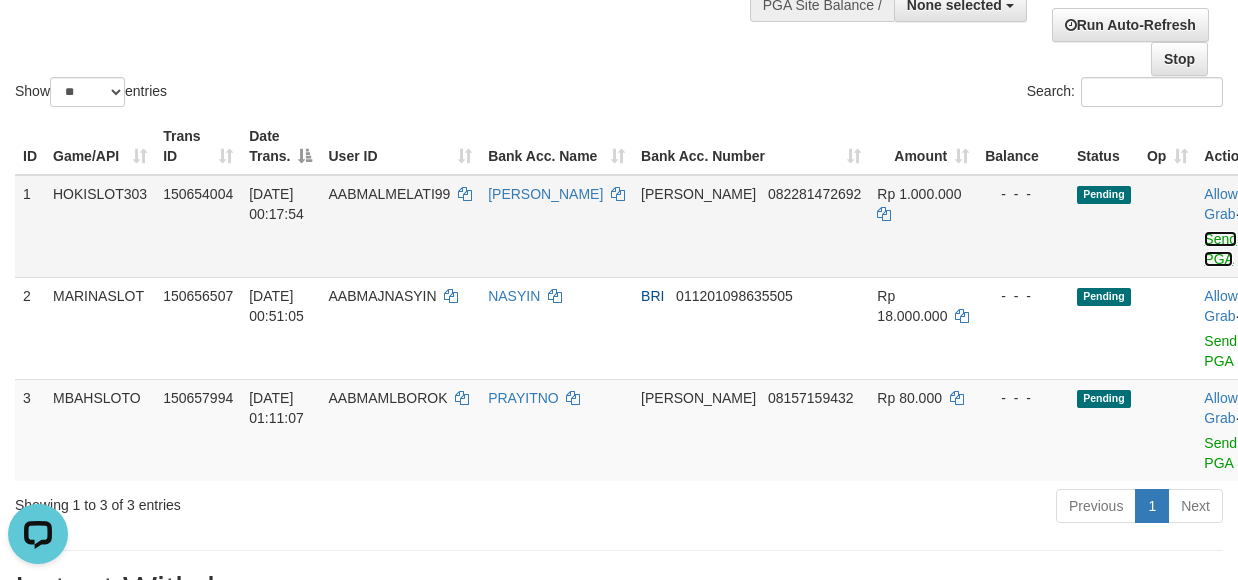 click on "Send PGA" at bounding box center (1220, 249) 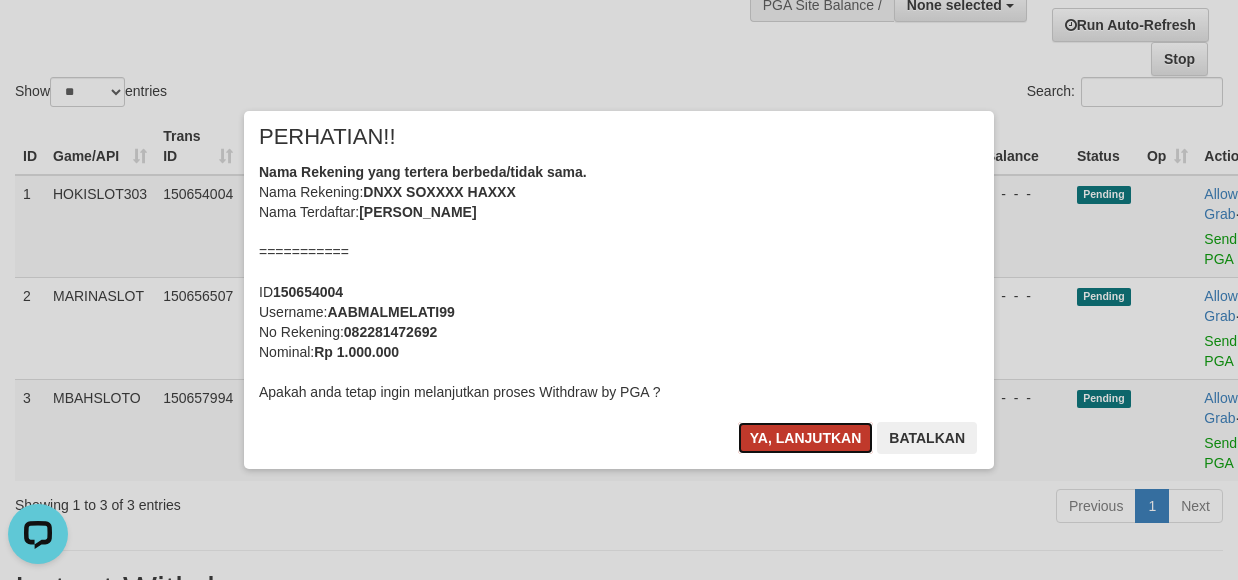 click on "Ya, lanjutkan" at bounding box center [806, 438] 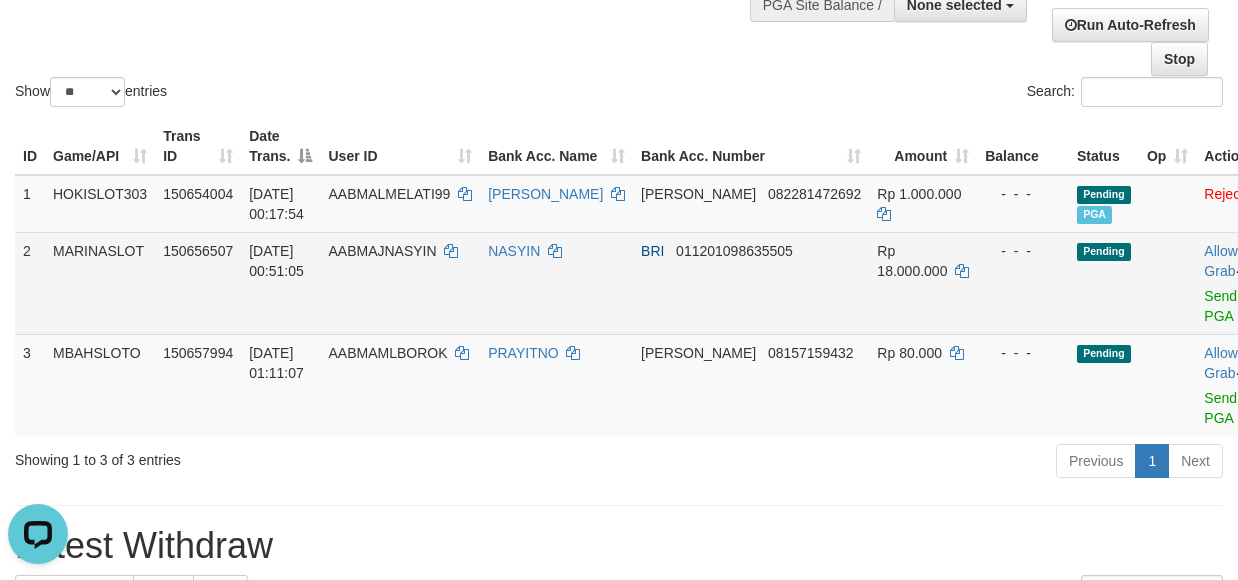 click on "Allow Grab   ·    Reject Send PGA     ·    Note" at bounding box center [1241, 283] 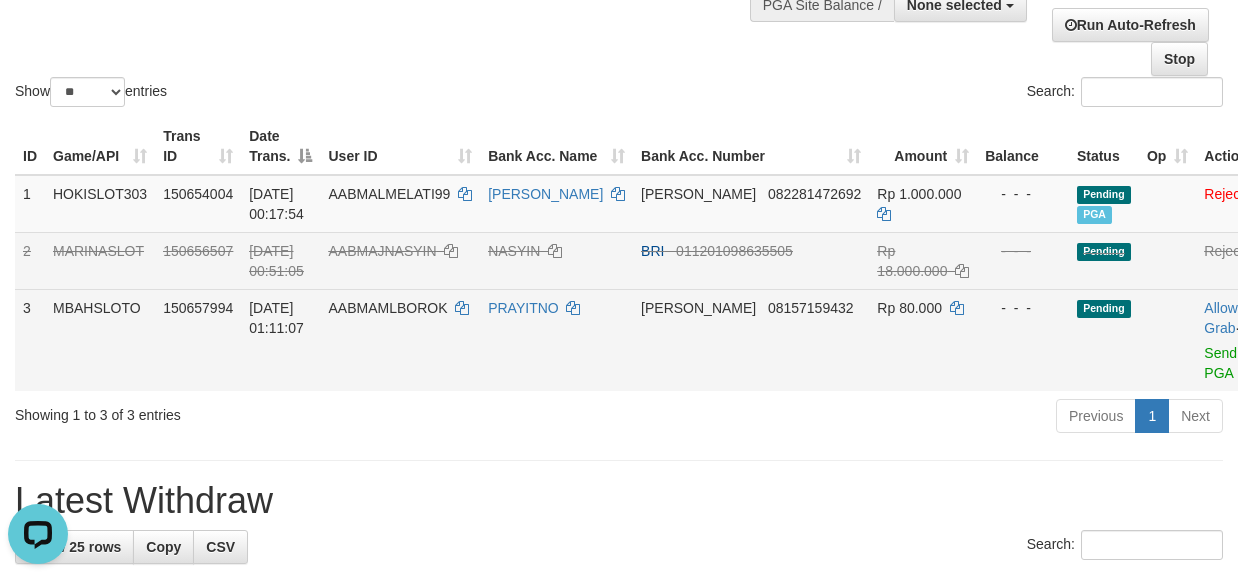 click on "Reject" at bounding box center (1259, 328) 